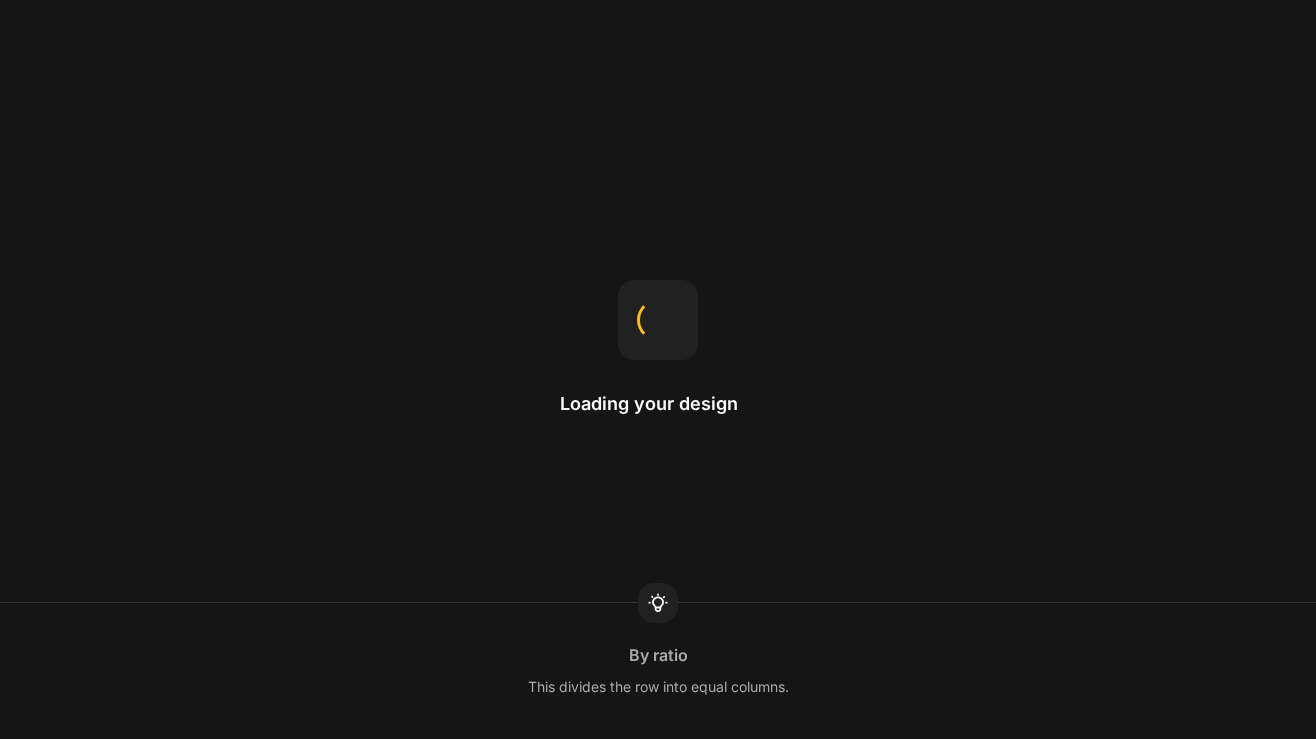 scroll, scrollTop: 0, scrollLeft: 0, axis: both 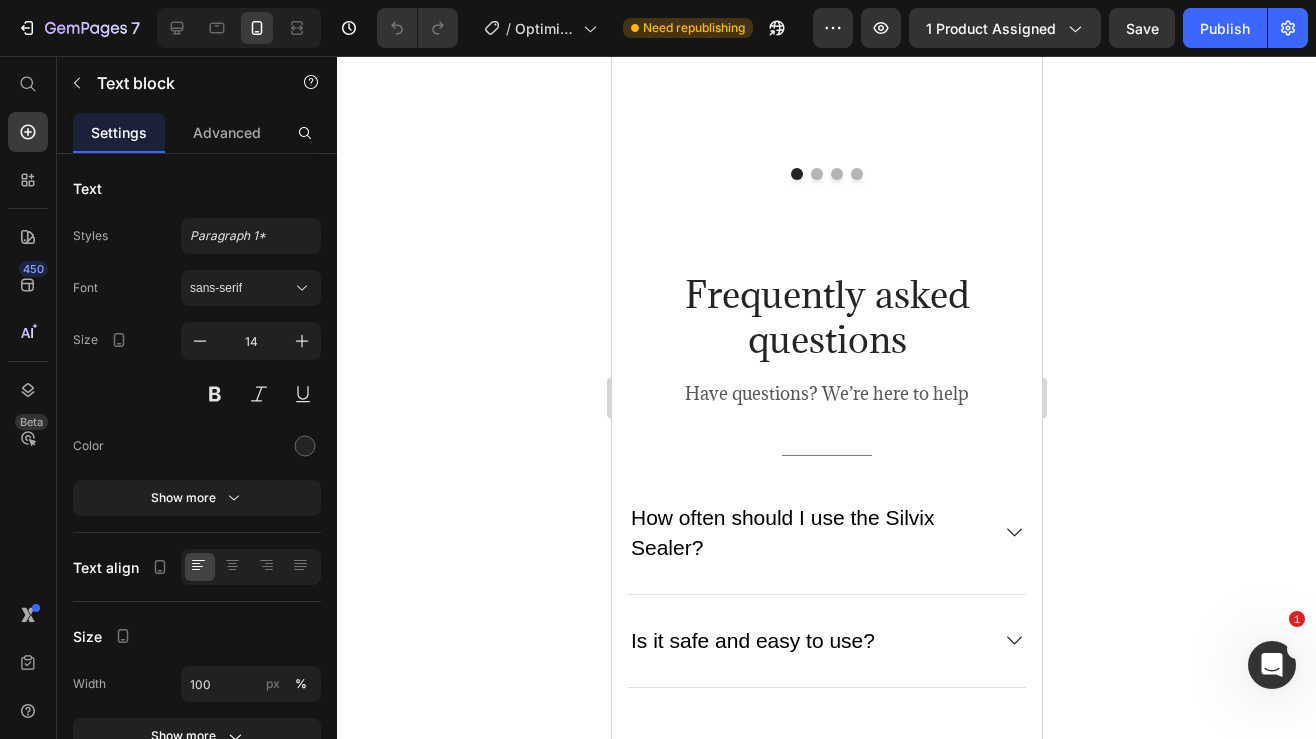 click on "✅Verified Purchase" at bounding box center [803, -396] 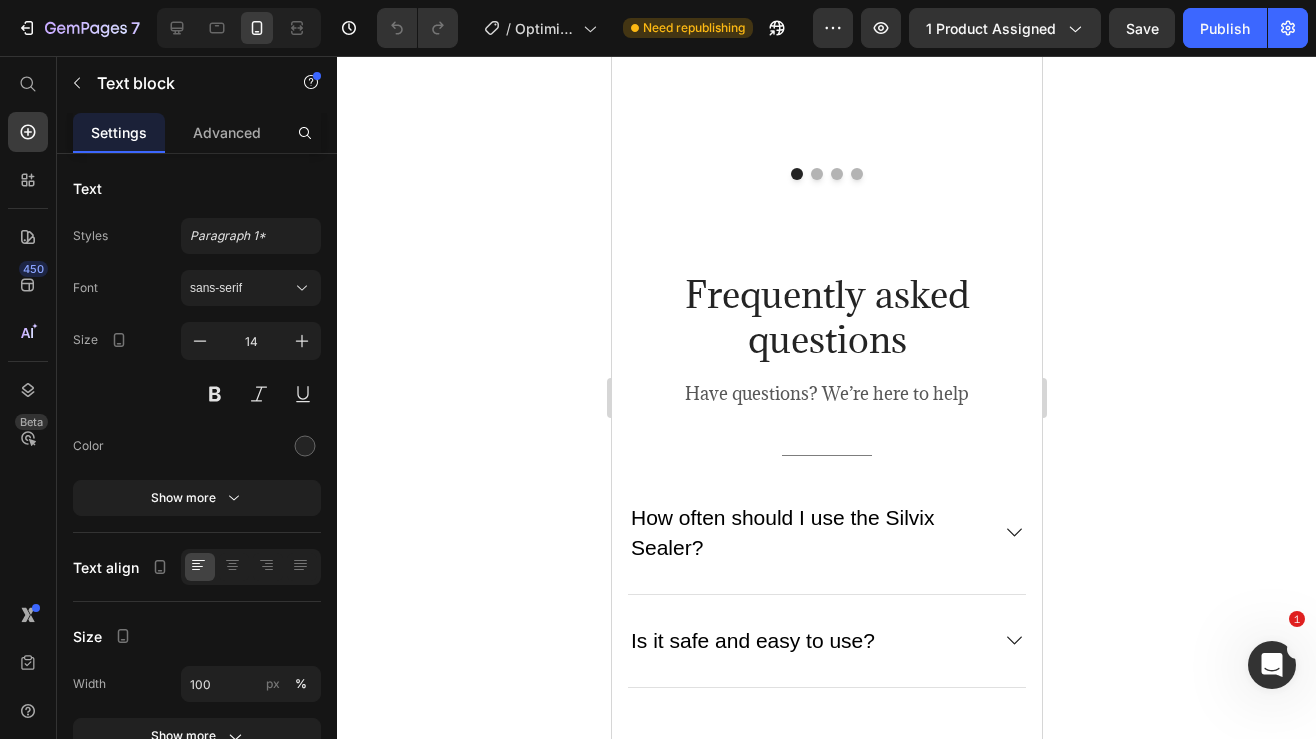 click on "✅Verified Purchase" at bounding box center [803, -396] 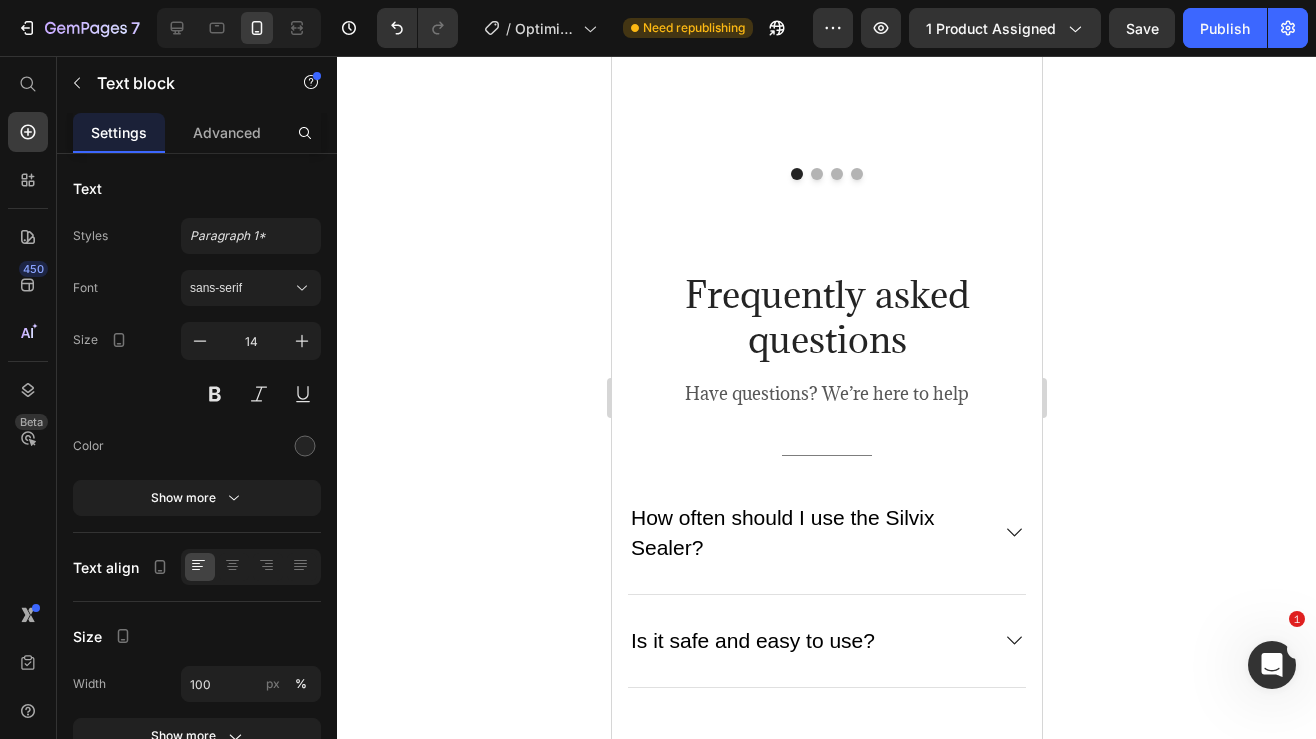 click on "✅ Verified Purchase  [PERSON_NAME]" at bounding box center (805, -385) 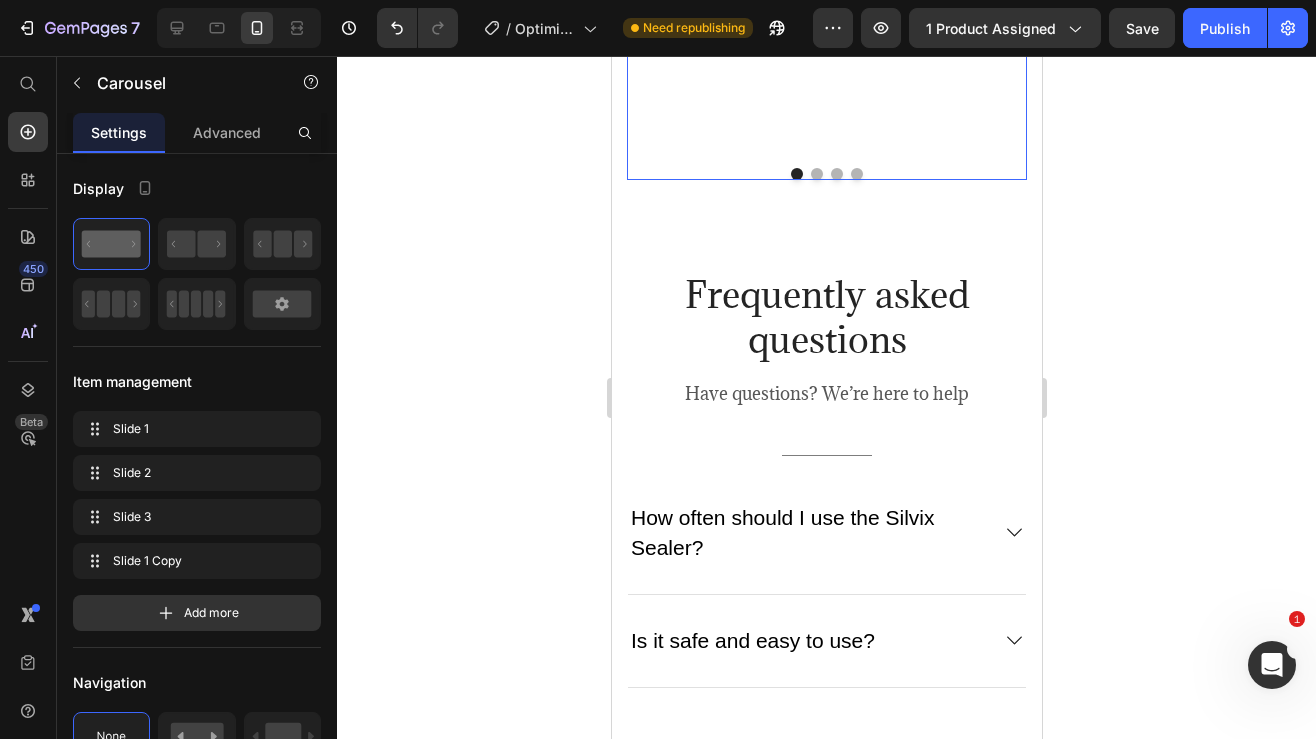 click at bounding box center [816, 174] 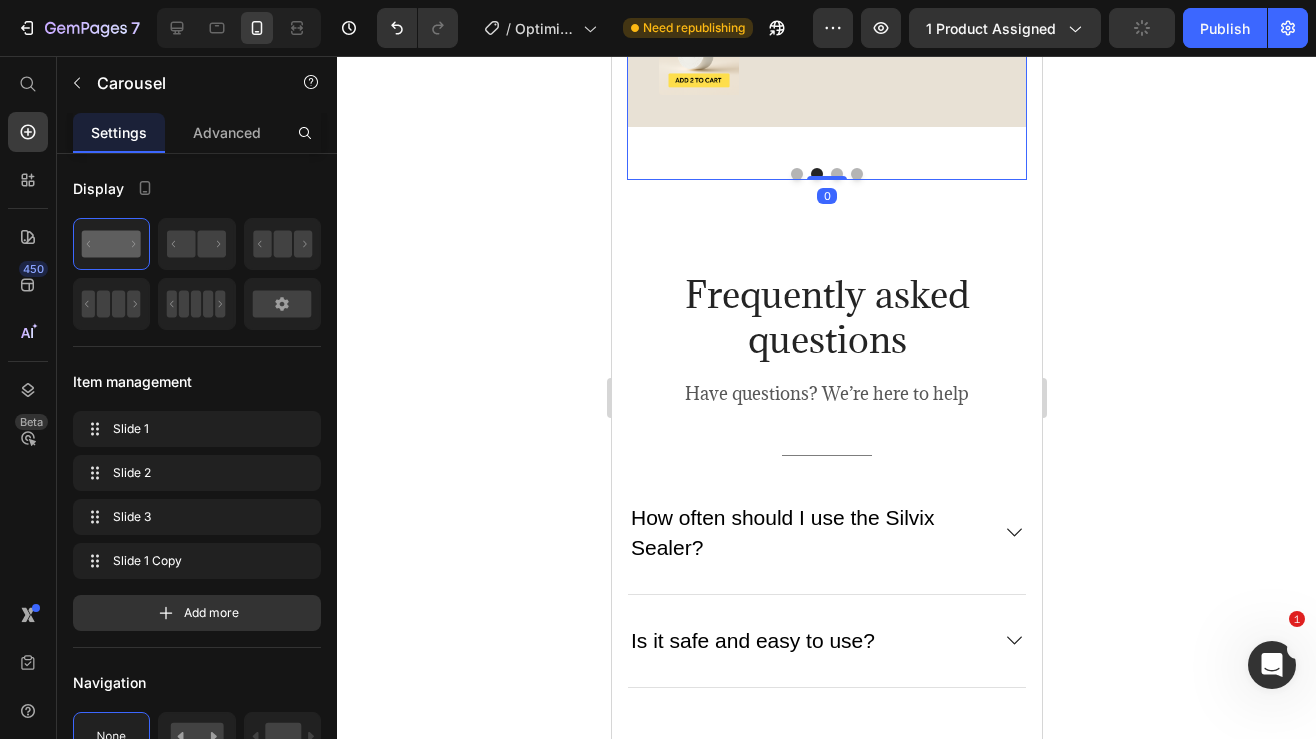 click at bounding box center (796, 174) 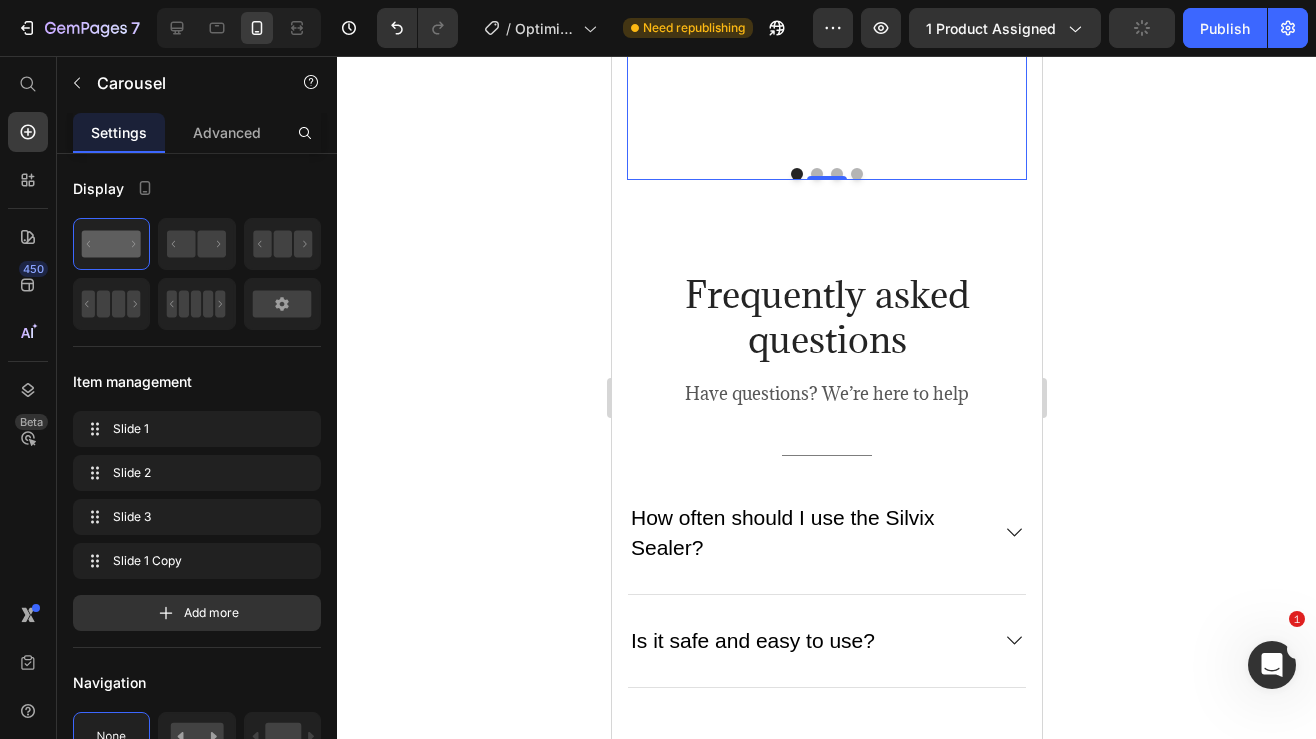click at bounding box center [816, 174] 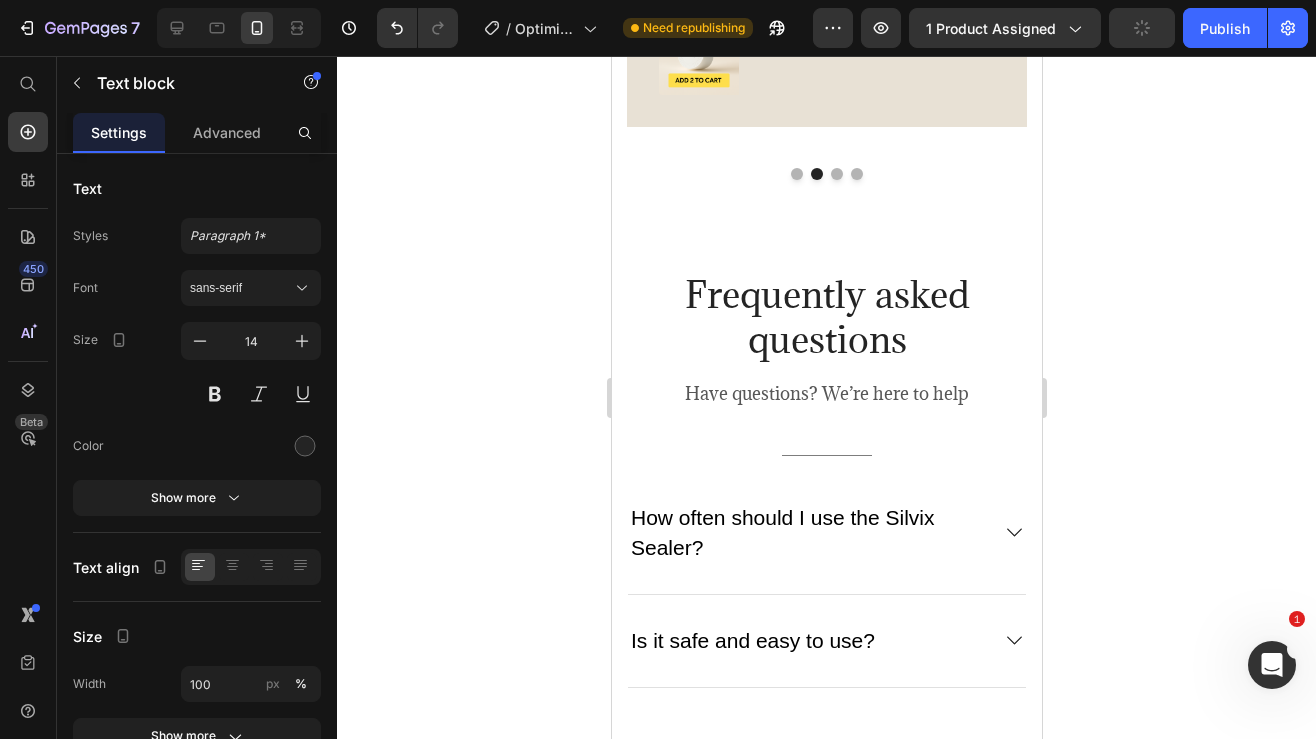 click on "✅Verified Purchase" at bounding box center [803, -396] 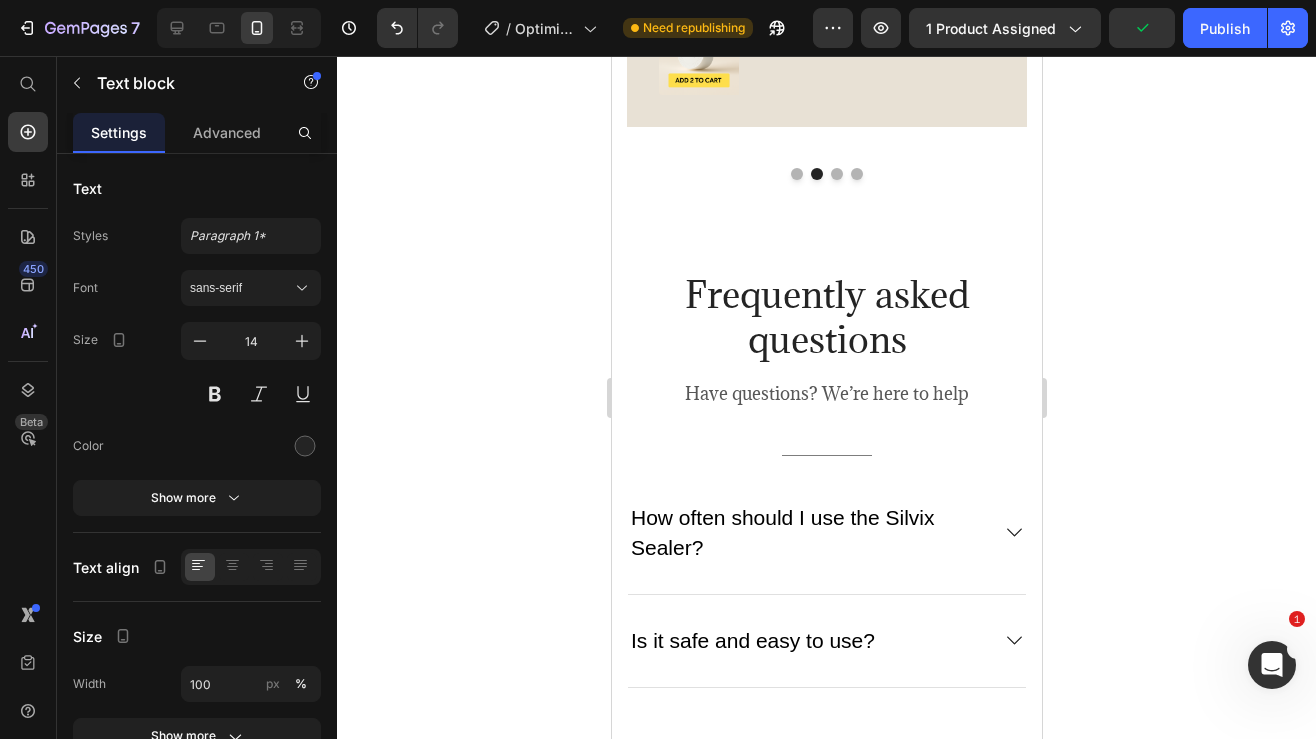 click on "[PERSON_NAME]" at bounding box center [805, -375] 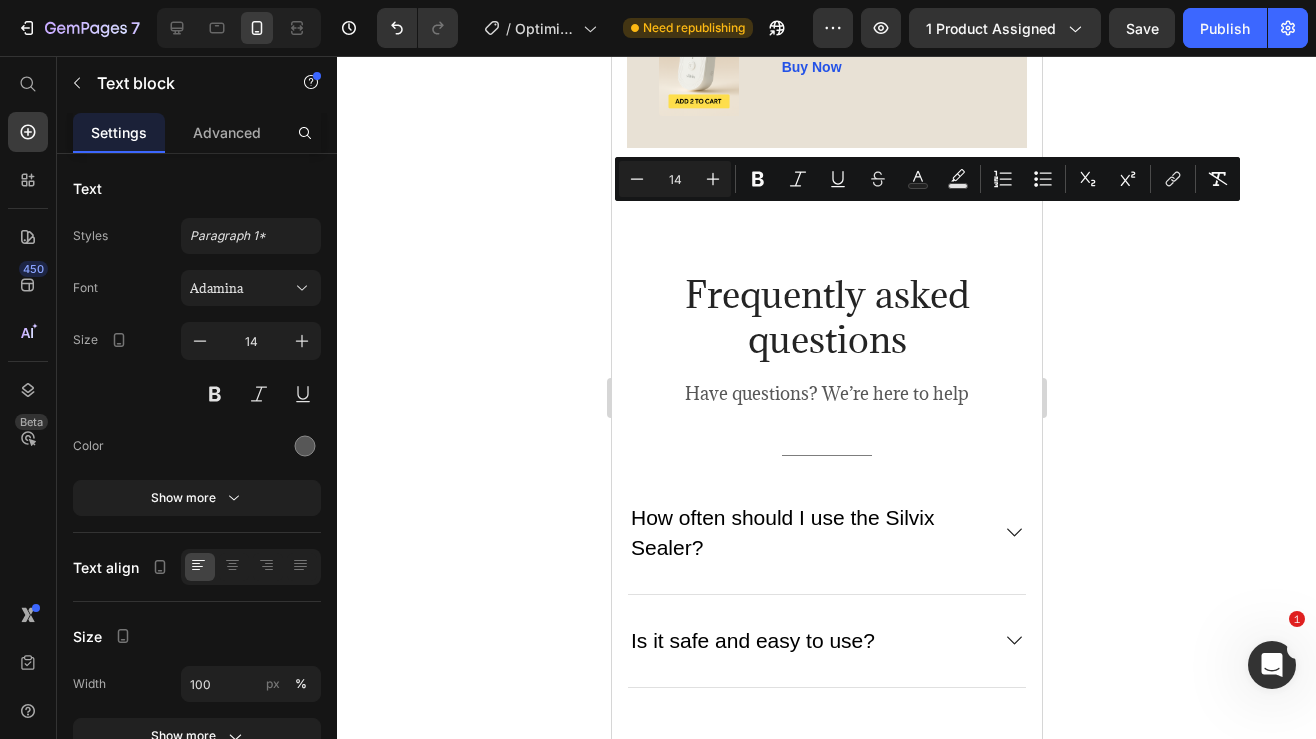 drag, startPoint x: 784, startPoint y: 434, endPoint x: 660, endPoint y: 217, distance: 249.93 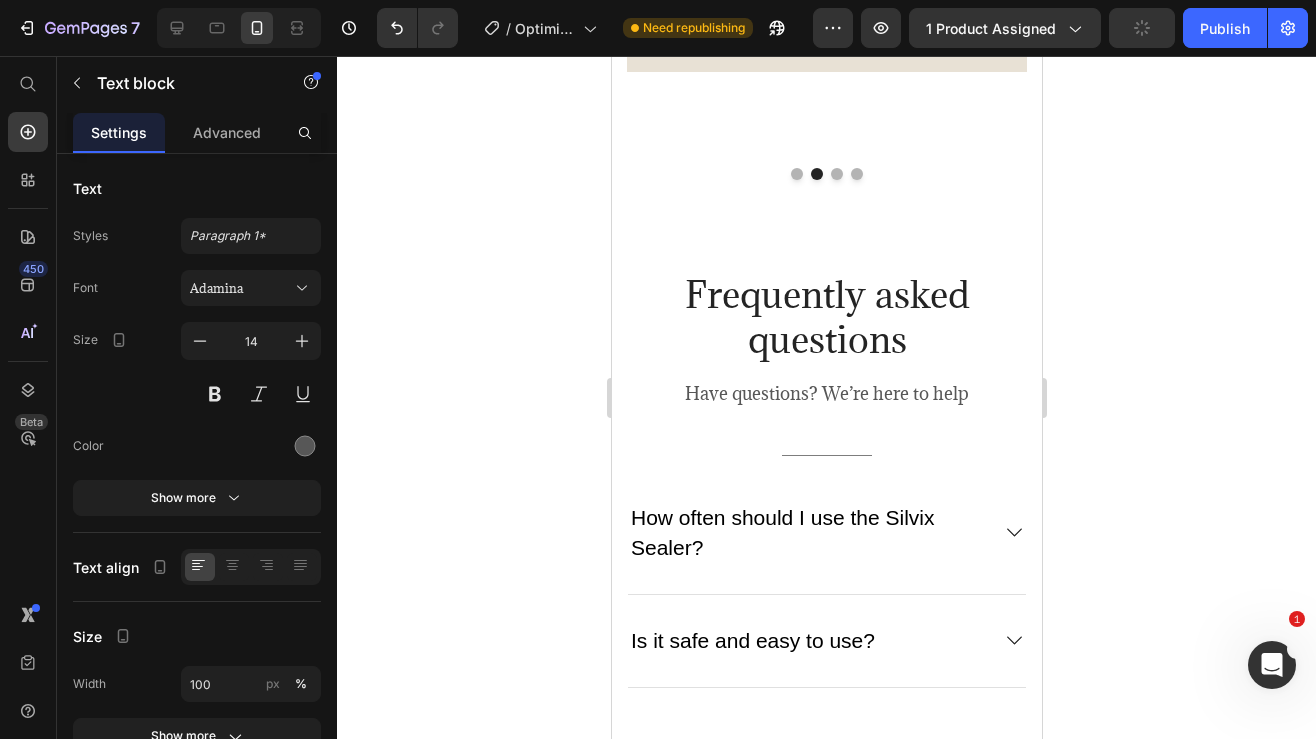 click on ""[PERSON_NAME] didn't expect this to work but it actually does lol" I thought this was gonna be one of those random TikTok gadgets that barely works, but nah this thing seals my chip bags tight every time. I use it way more than I thought. Def recommend if you snack a lot." at bounding box center [826, -235] 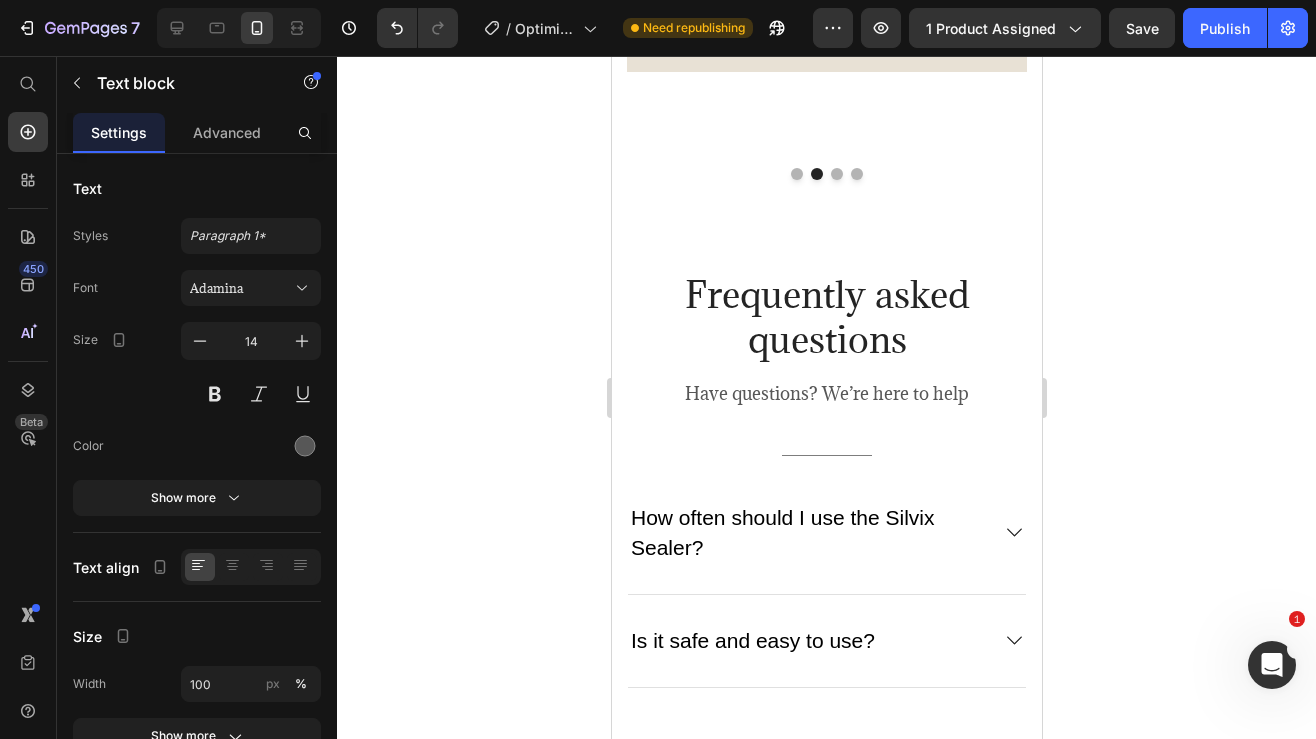 click on "[PERSON_NAME] didn't expect this to work but it actually does lol" I thought this was gonna be one of those random TikTok gadgets that barely works, but nah this thing seals my chip bags tight every time. I use it way more than I thought. Def recommend if you snack a lot." at bounding box center (826, -235) 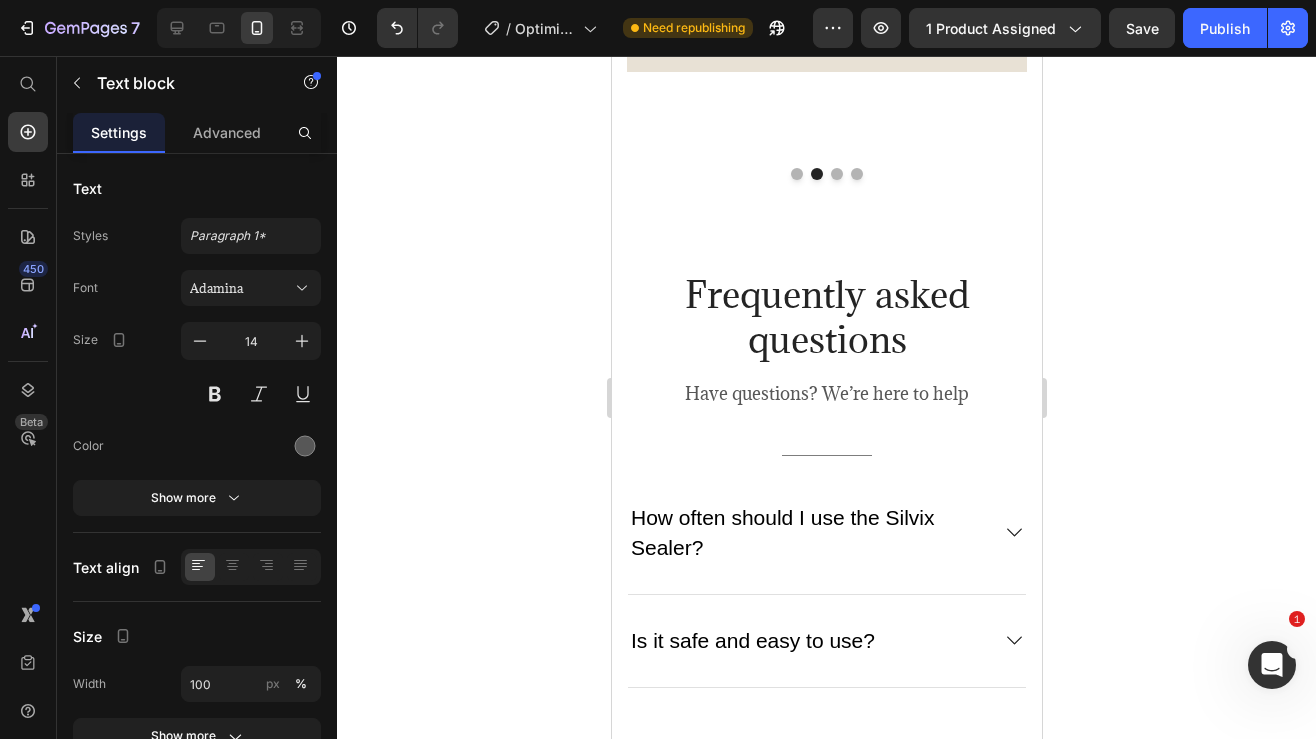 click on "[PERSON_NAME] didn't expect this to work but it actually does lol" I thought this was gonna be one of those random TikTok gadgets that barely works, but nah this thing seals my chip bags tight every time. I use it way more than I thought. Def recommend if you snack a lot." at bounding box center [826, -235] 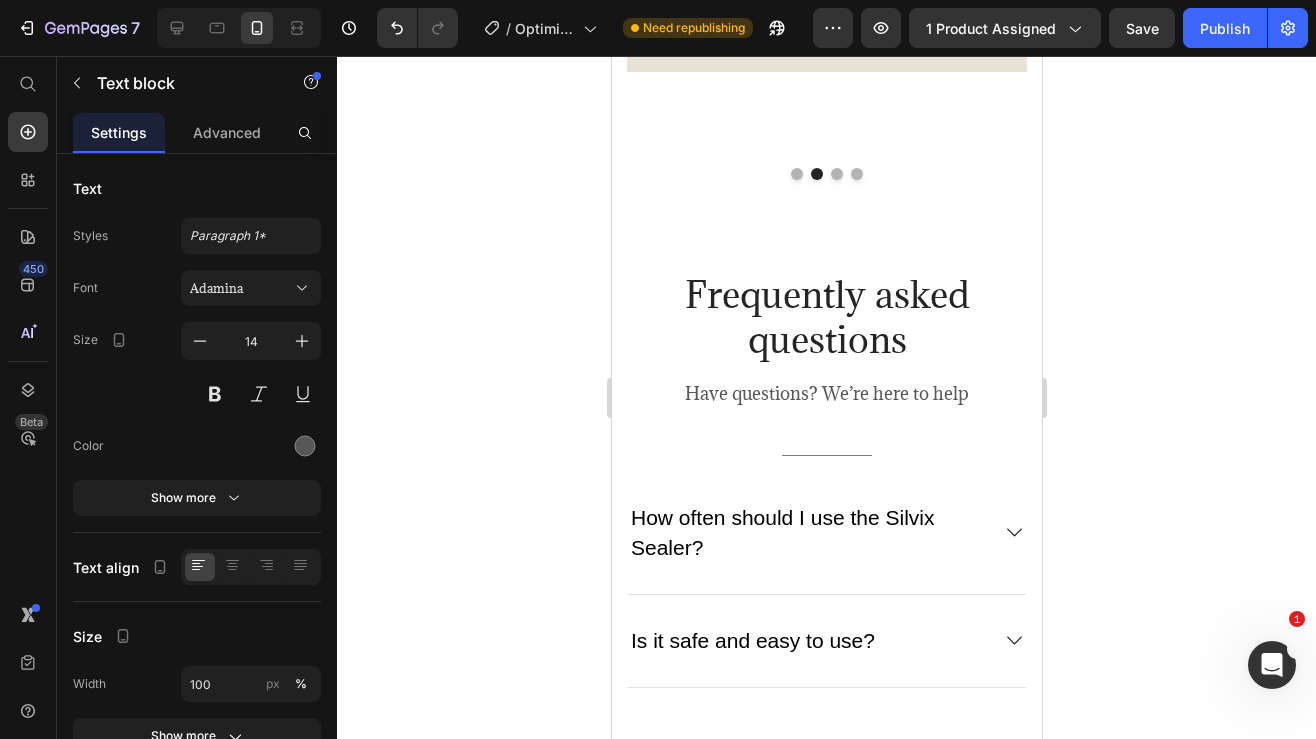 click on "[PERSON_NAME] didn't expect this to work but it actually does lol I thought this was gonna be one of those random TikTok gadgets that barely works, but nah this thing seals my chip bags tight every time. I use it way more than I thought. Def recommend if you snack a lot." at bounding box center (826, -235) 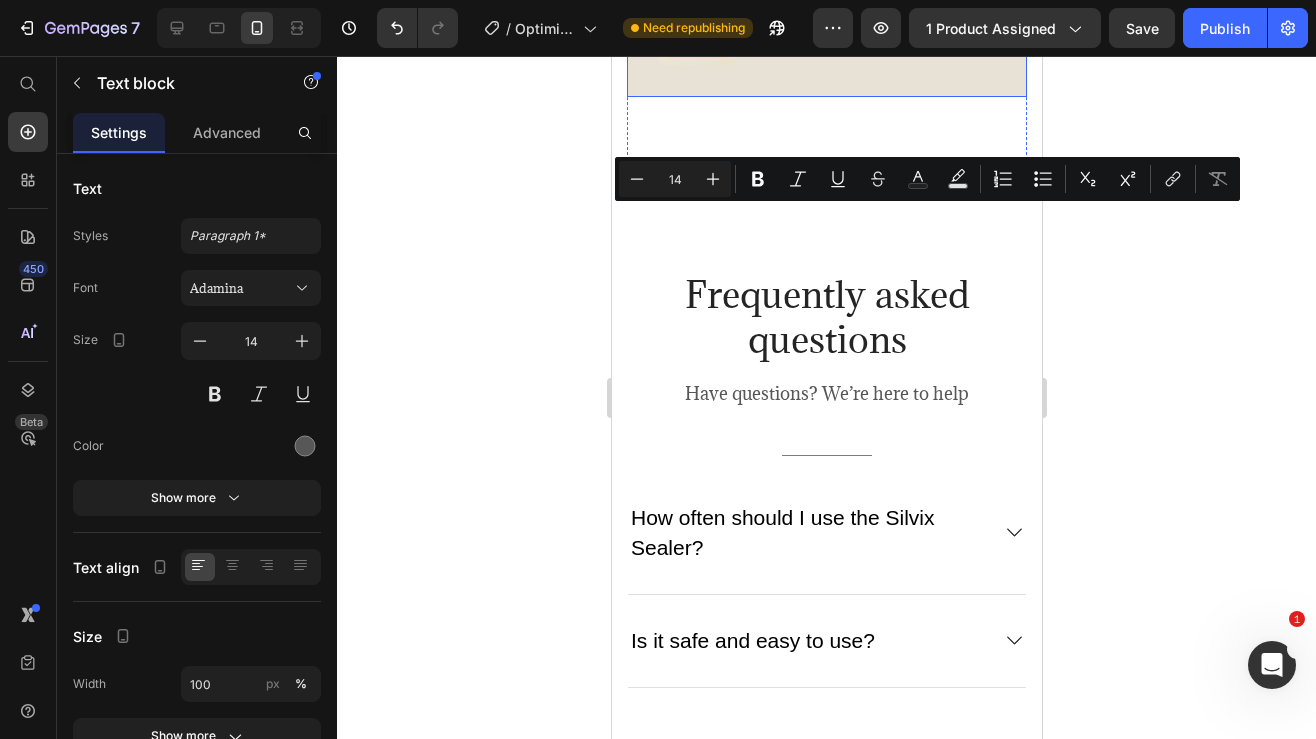 drag, startPoint x: 718, startPoint y: 243, endPoint x: 656, endPoint y: 210, distance: 70.23532 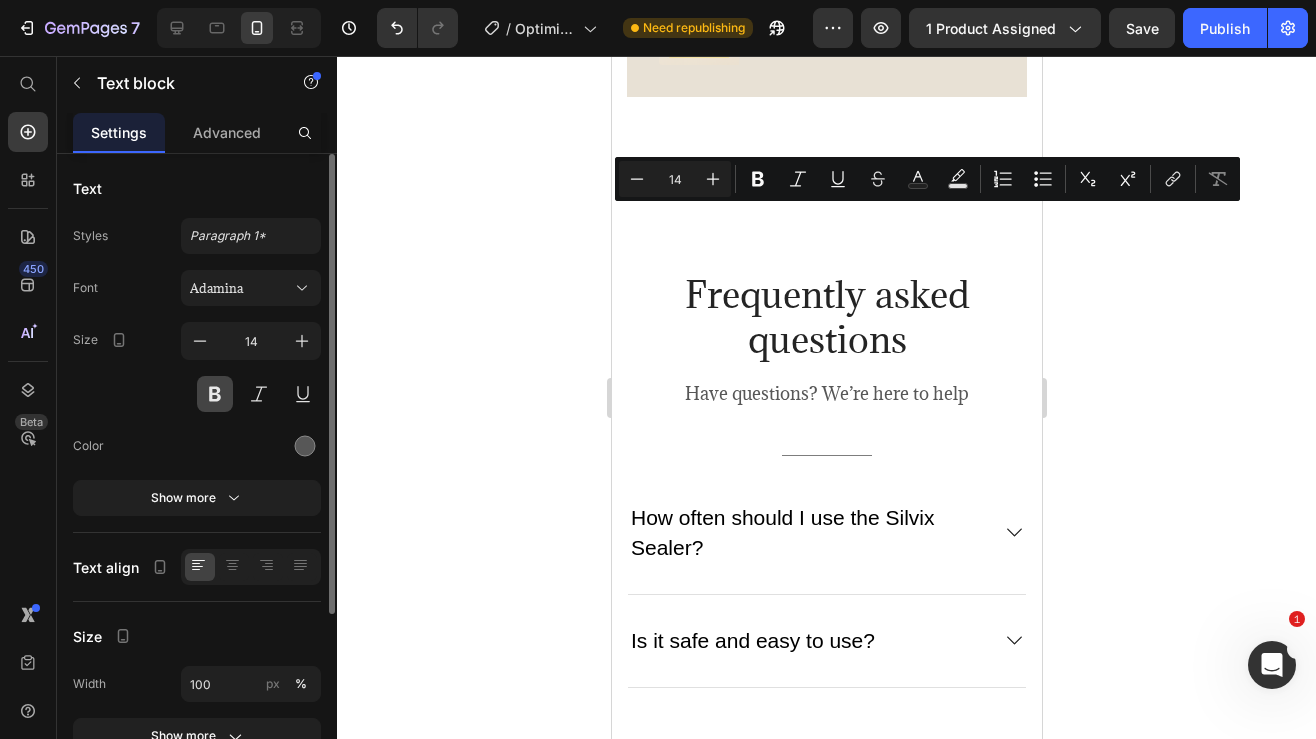click at bounding box center [215, 394] 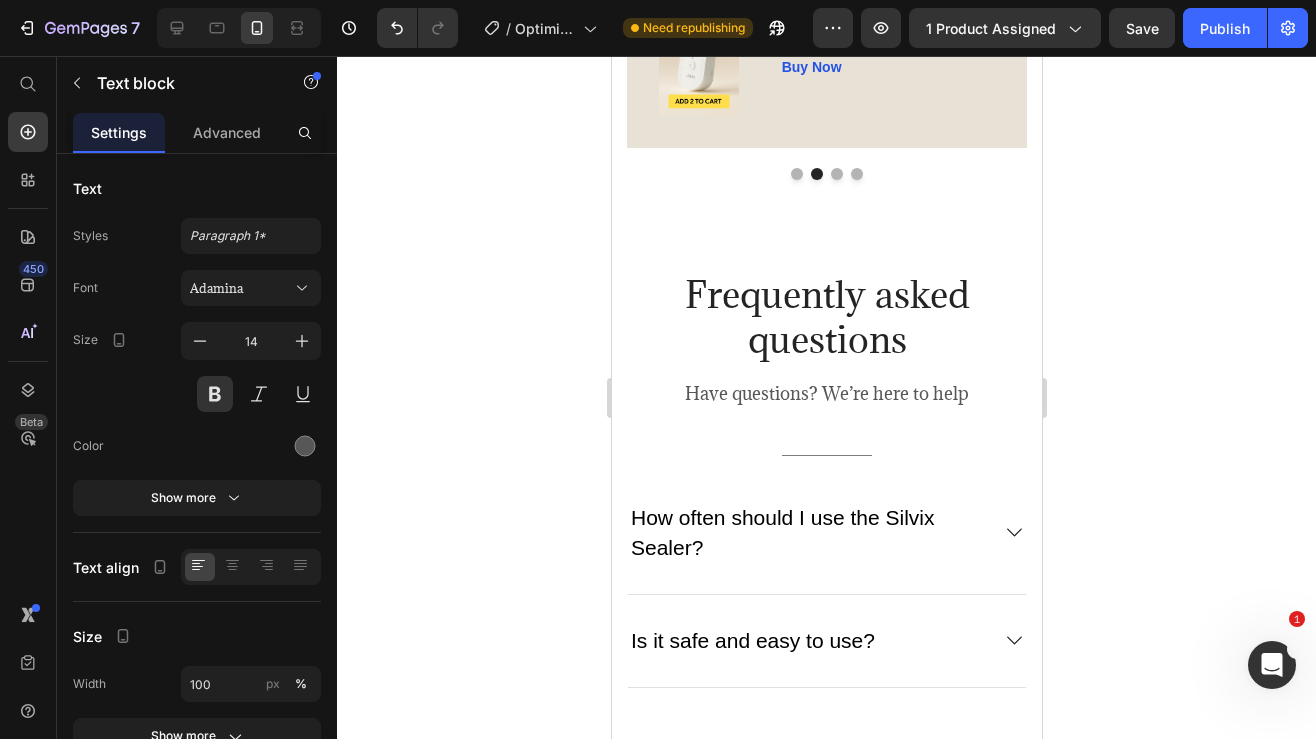click on "I thought this was gonna be one of those random TikTok gadgets that barely works, but nah this thing seals my chip bags tight every time. I use it way more than I thought. Def recommend if you snack a lot." at bounding box center (826, -134) 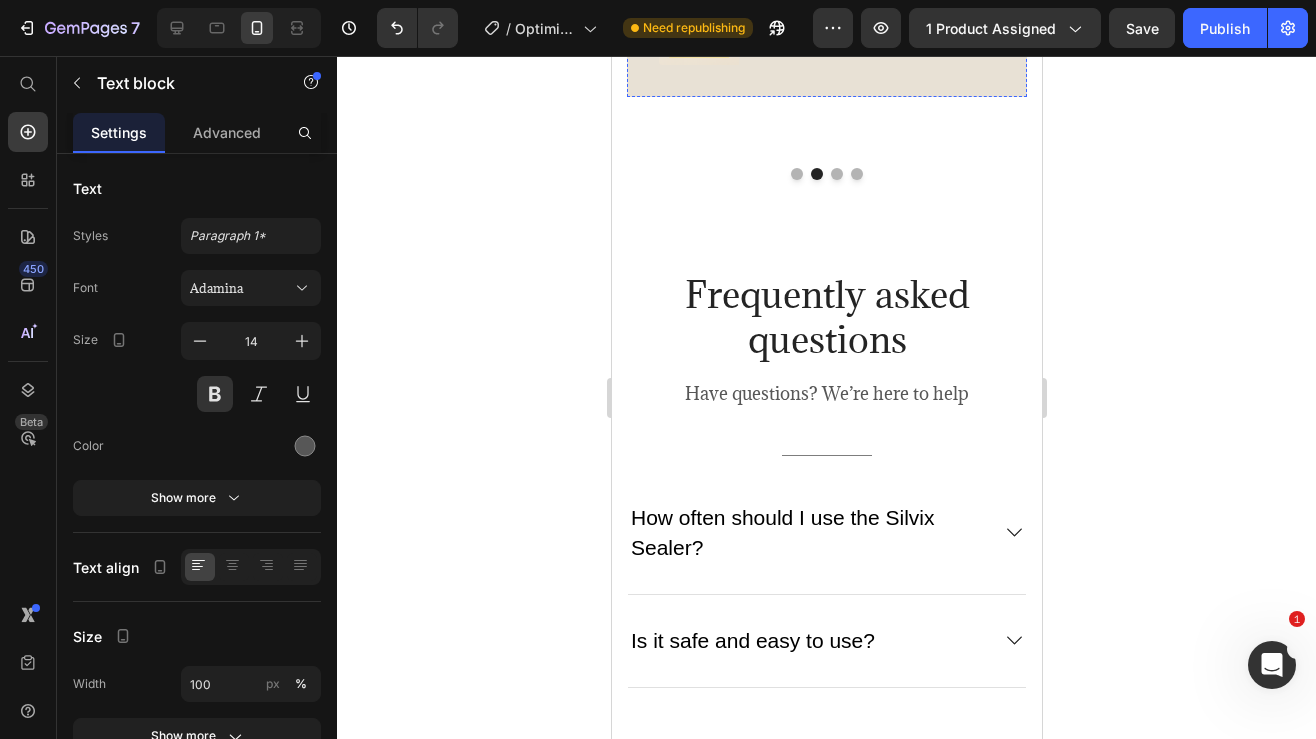 drag, startPoint x: 659, startPoint y: 294, endPoint x: 991, endPoint y: 407, distance: 350.70358 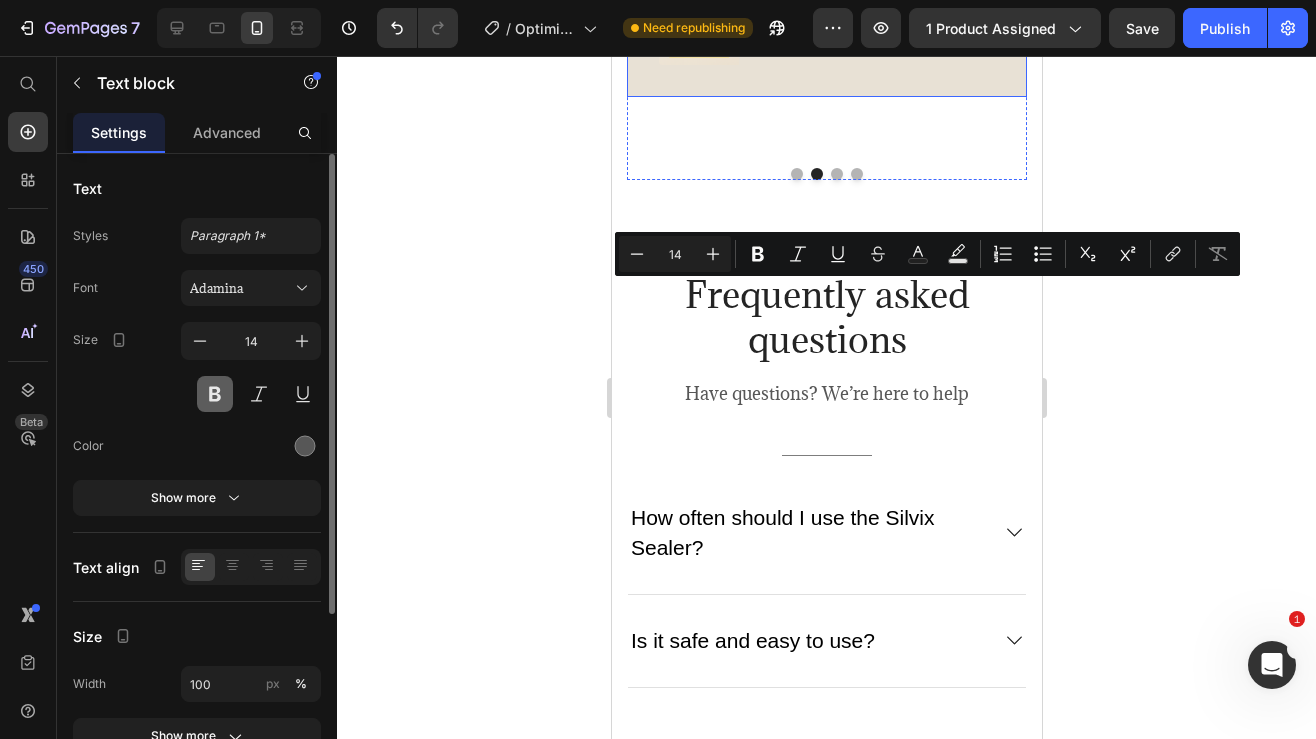 click at bounding box center (215, 394) 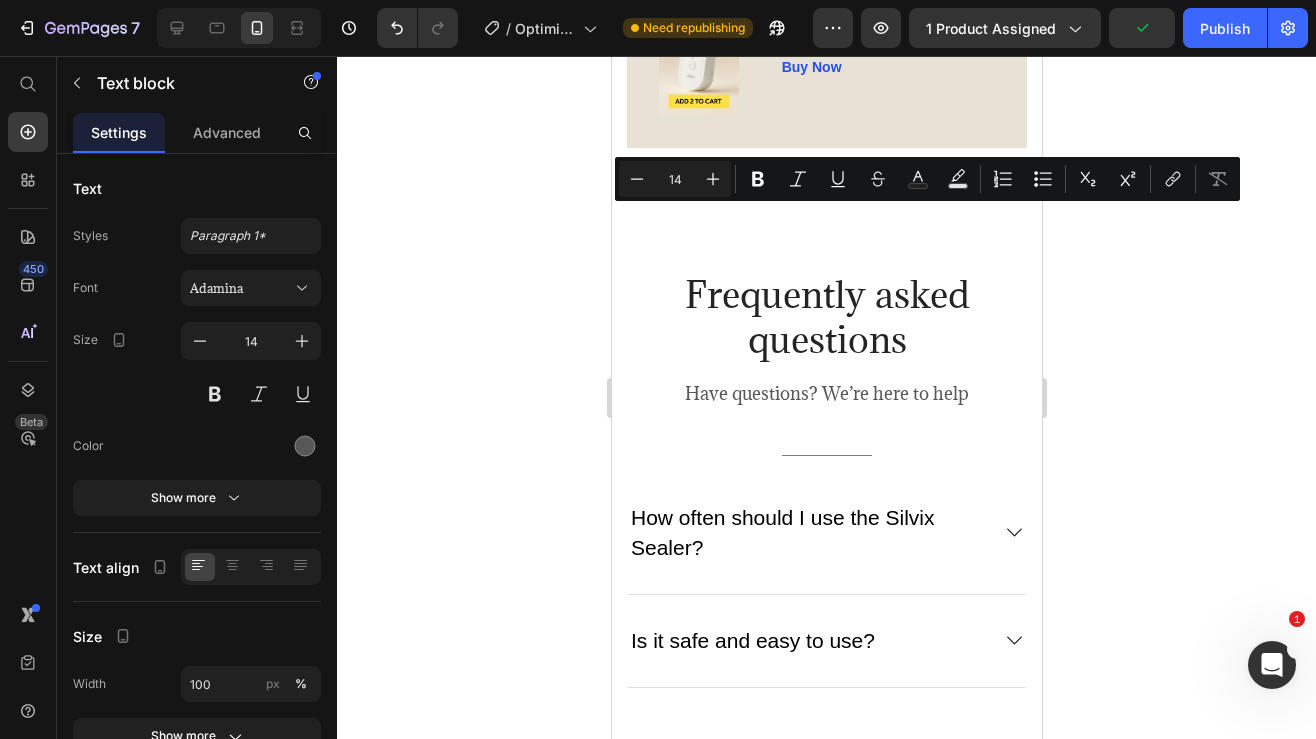 drag, startPoint x: 734, startPoint y: 251, endPoint x: 661, endPoint y: 212, distance: 82.764725 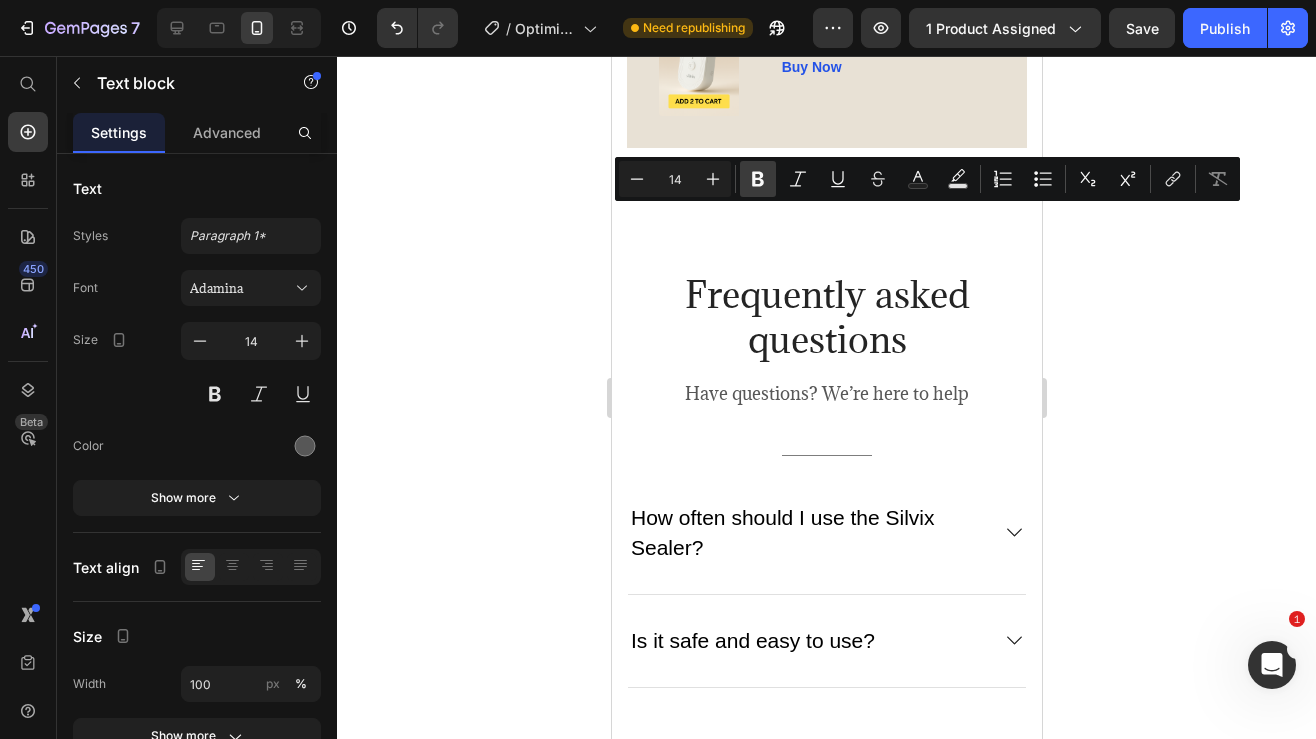 click 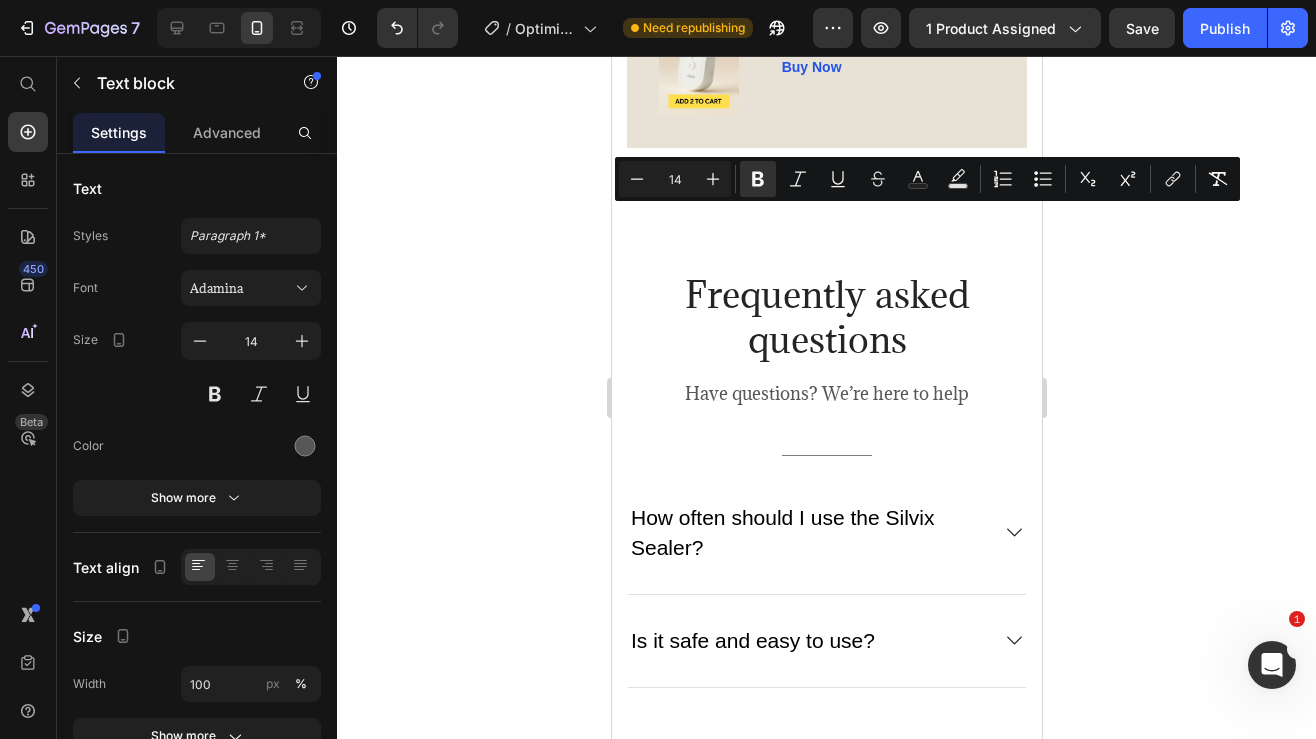 click on "I thought this was gonna be one of those random TikTok gadgets that barely works, but nah this thing seals my chip bags tight every time. I use it way more than I thought. Def recommend if you snack a lot." at bounding box center (826, -134) 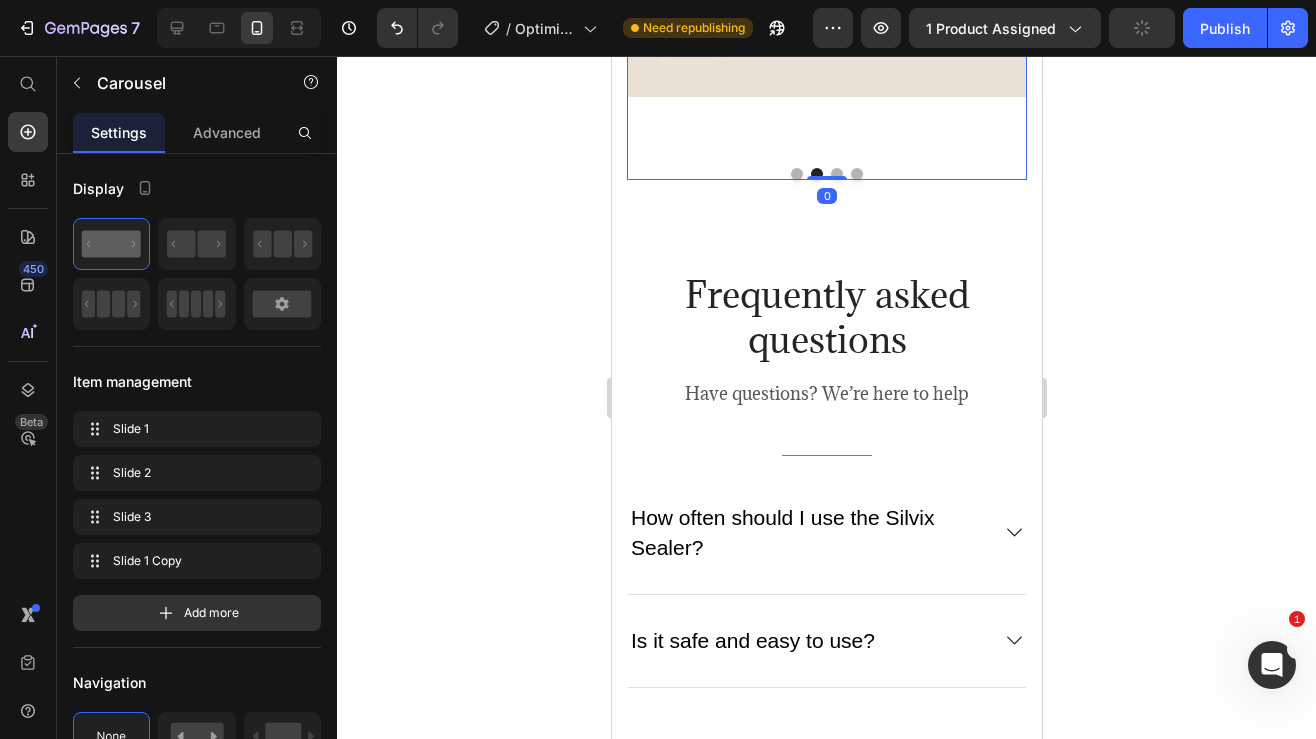 click at bounding box center [836, 174] 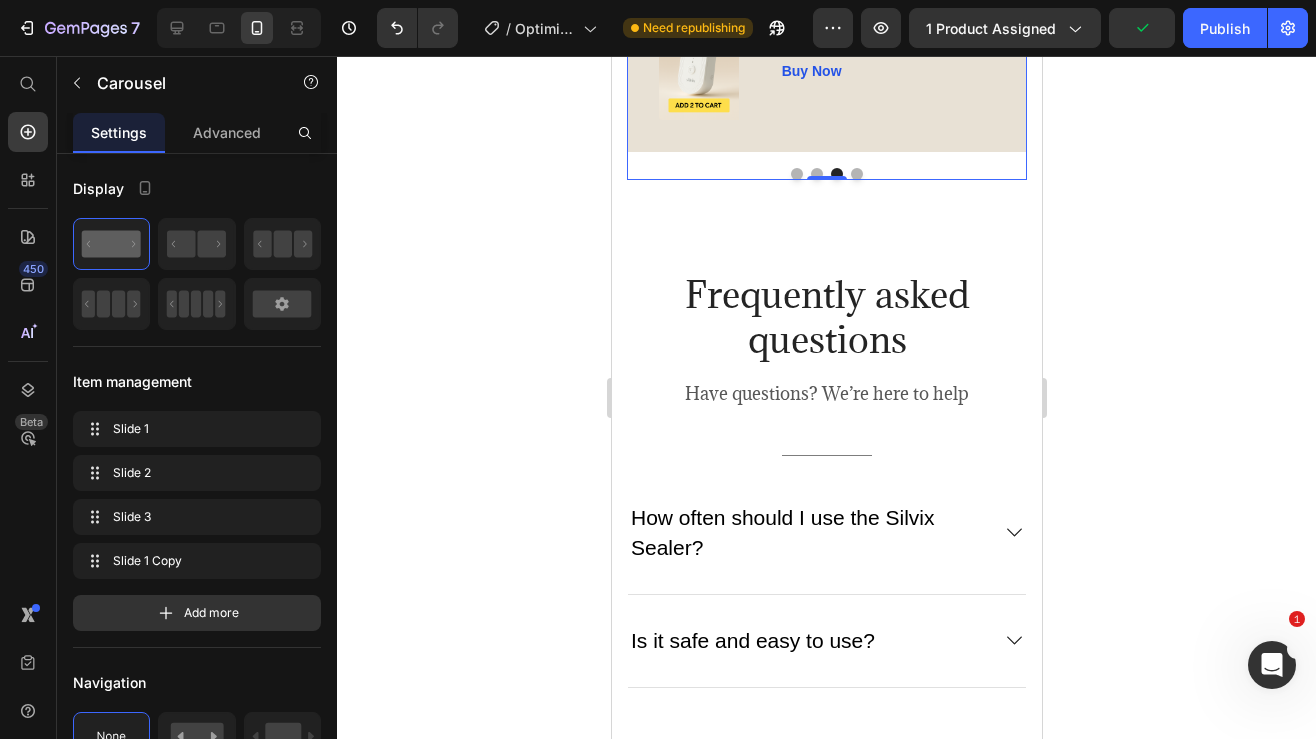 click on "[PERSON_NAME]" at bounding box center (803, -375) 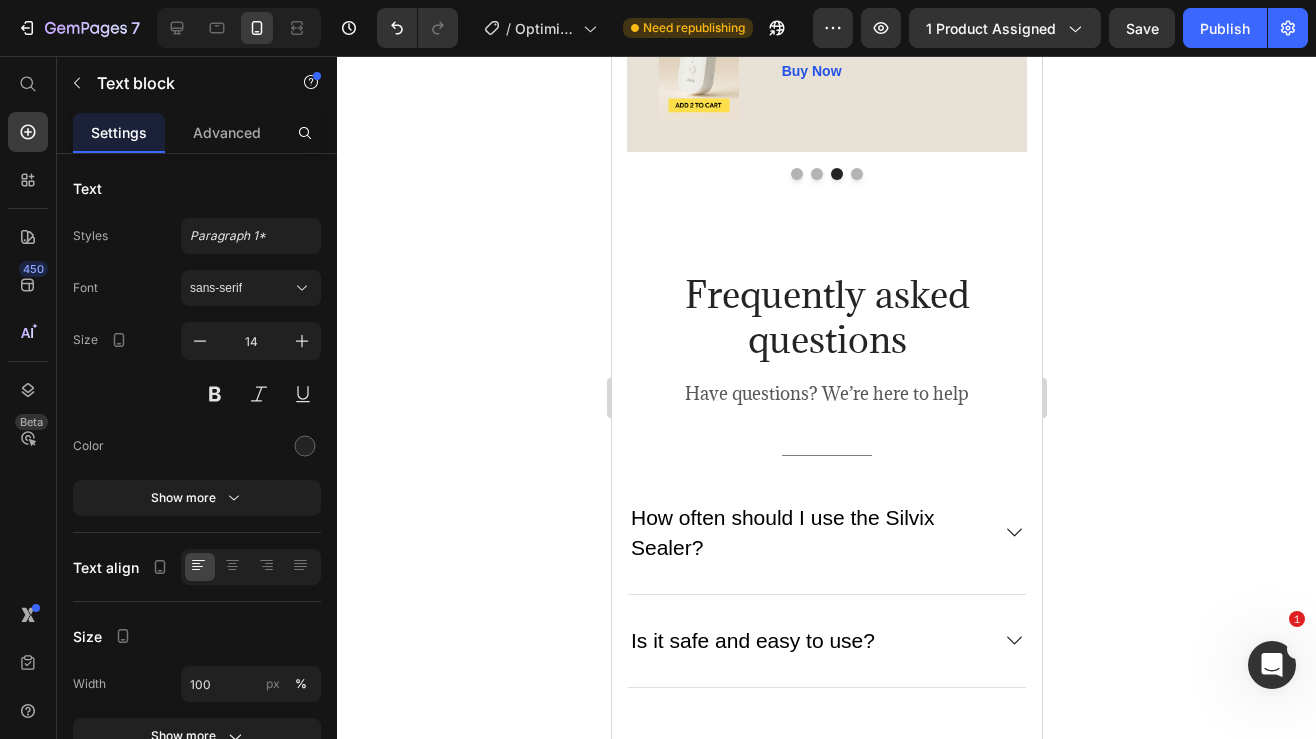 click on "[PERSON_NAME]" at bounding box center [803, -375] 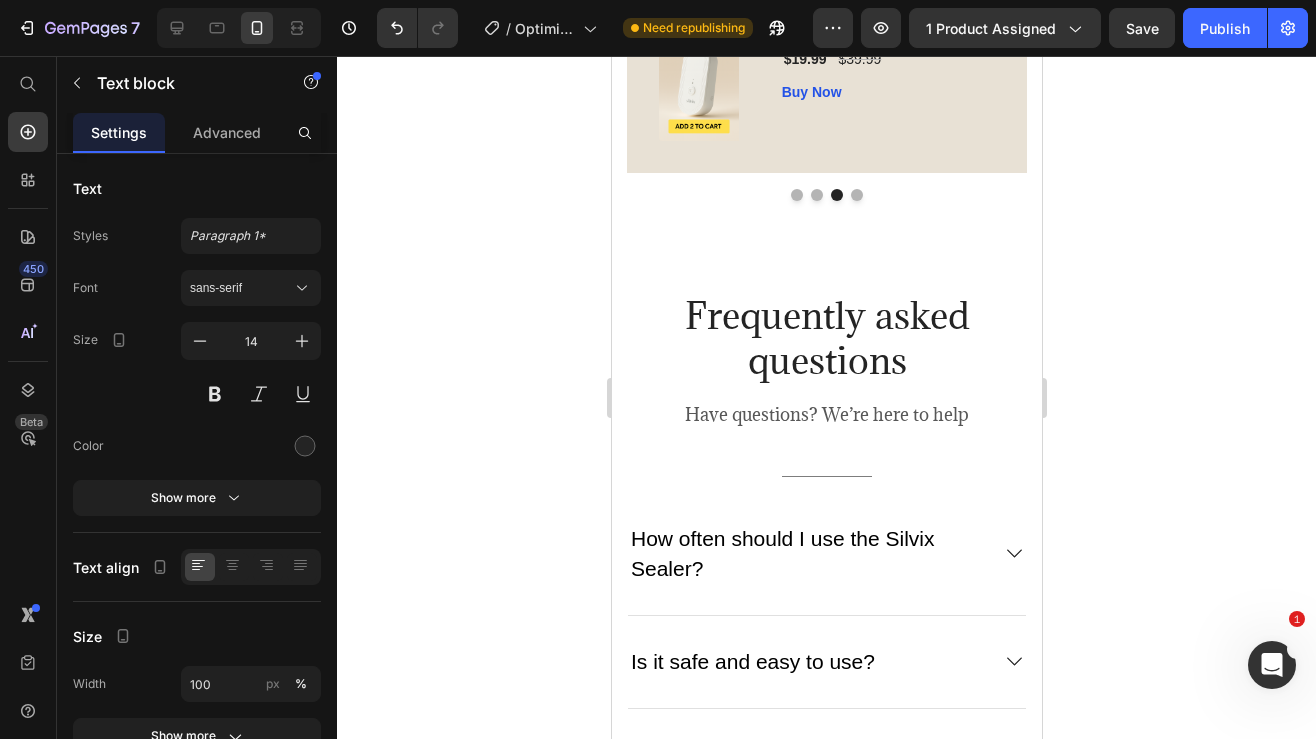 click on "Icon" at bounding box center [778, -397] 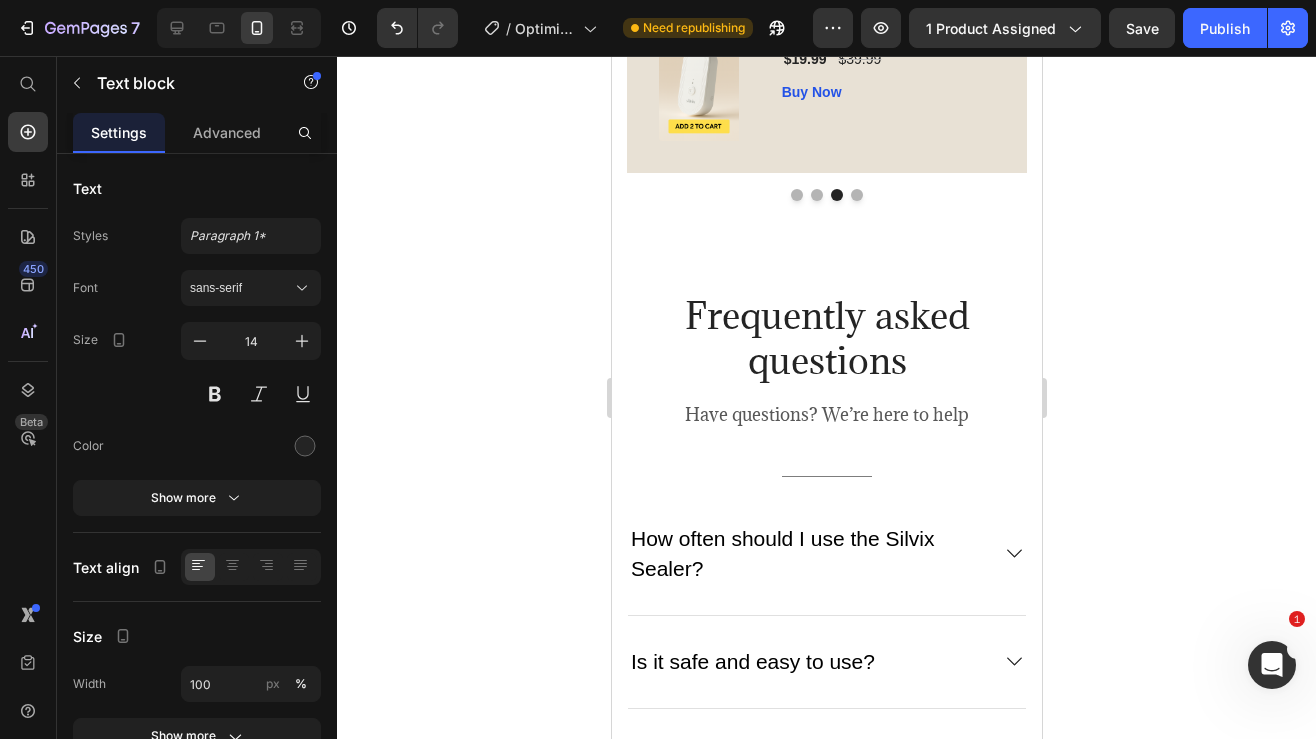 click on "✅Verified Purchase [PERSON_NAME] Text block" at bounding box center [803, -375] 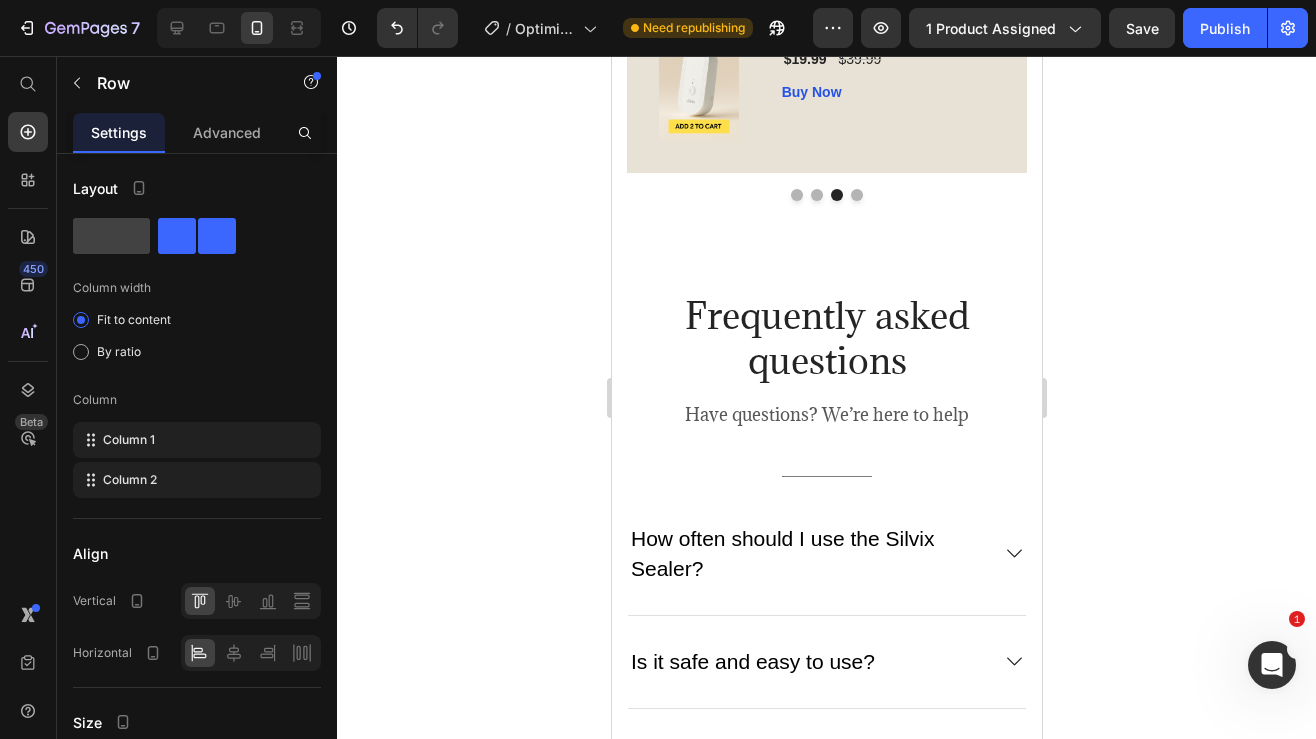 click on "Image
Icon
Icon
Icon
Icon
Icon Row ✅Verified Purchase [PERSON_NAME] Text block   0 Row" at bounding box center [826, -378] 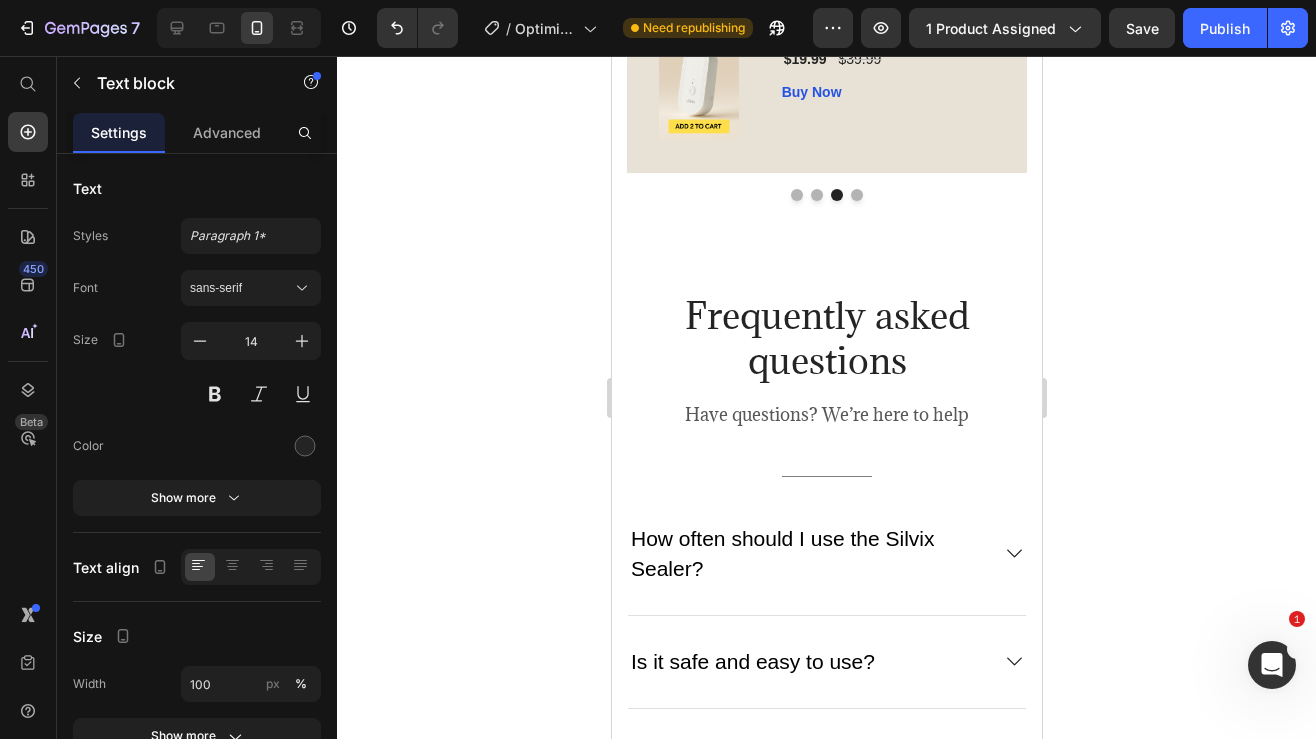 click at bounding box center [803, -375] 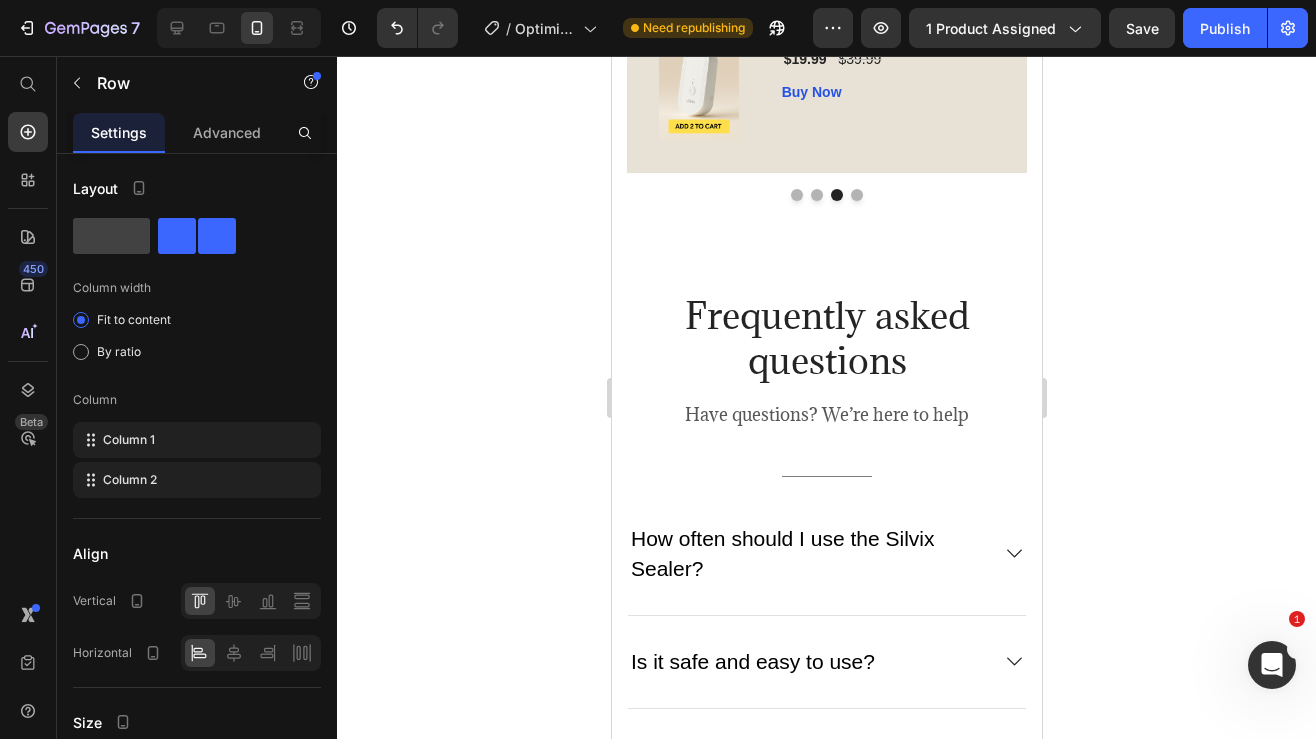 click on "Image
Icon
Icon
Icon
Icon
Icon Row ✅Verified Purchase [PERSON_NAME] Text block   0 Row" at bounding box center (826, -378) 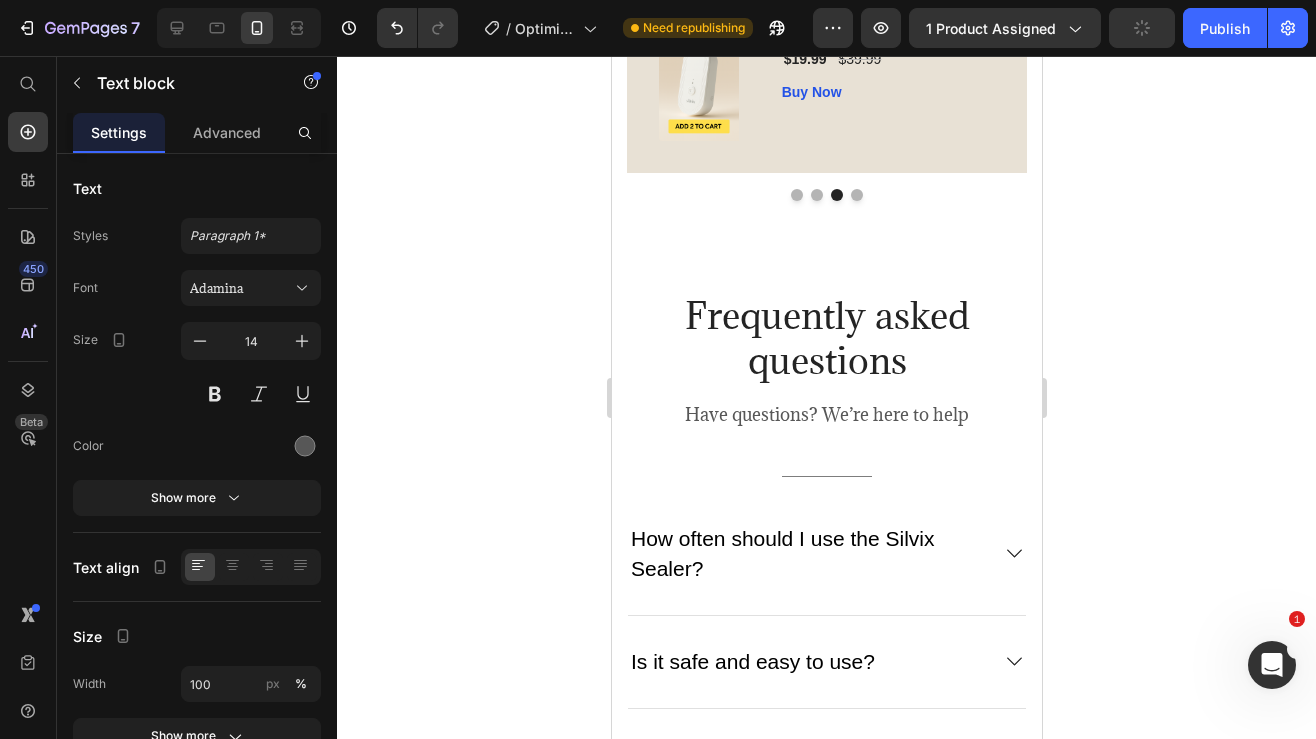 click on "After just a few weeks of using the Nurvani Vibration Plate, the difference was unbelievable. My posture improved, my muscles felt more engaged, and the daily stiffness I used to feel practically disappeared. Friends kept saying,  “You look more energized—what are you doing?”  Even my chiropractor noticed how much looser and more balanced I seemed. No intense workouts, no gym trips—just a simple 10-minute routine at home. I’ve never felt more confident in my body and how I’m taking care of it naturally." at bounding box center [826, -185] 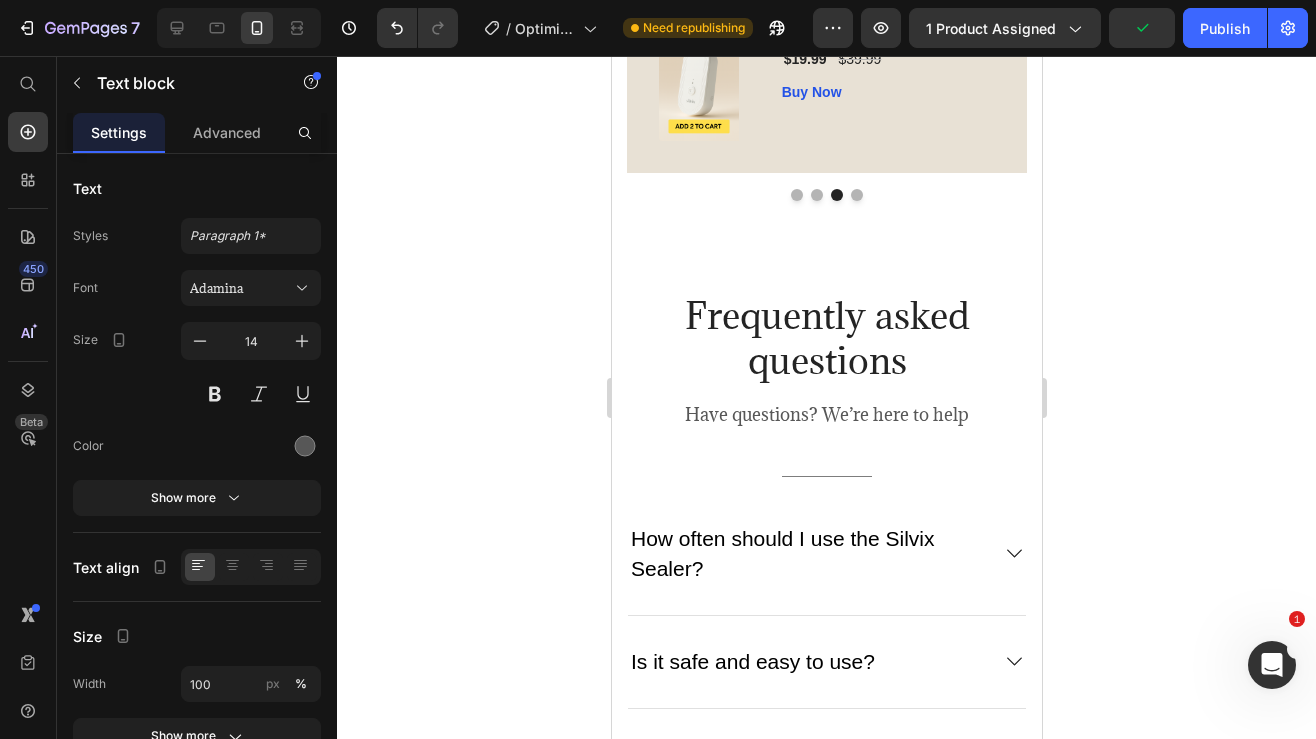 click on "Text block" at bounding box center (771, -396) 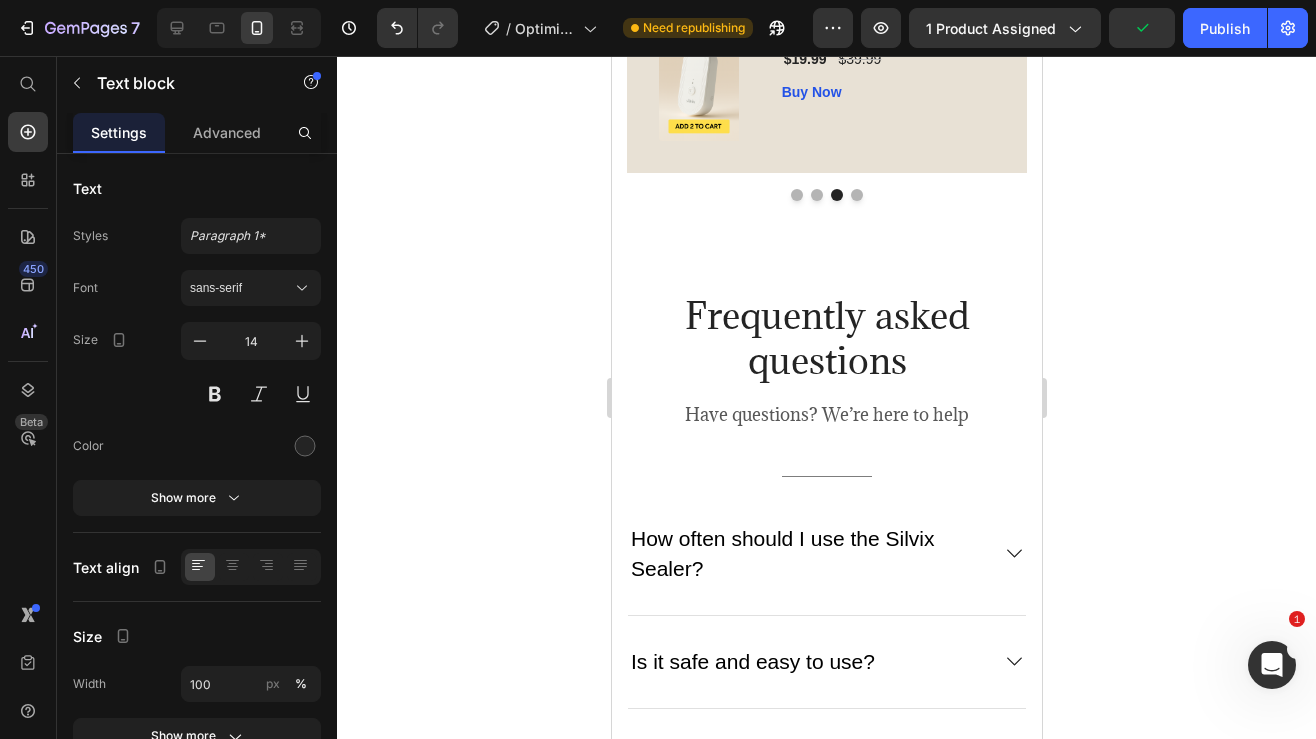 click 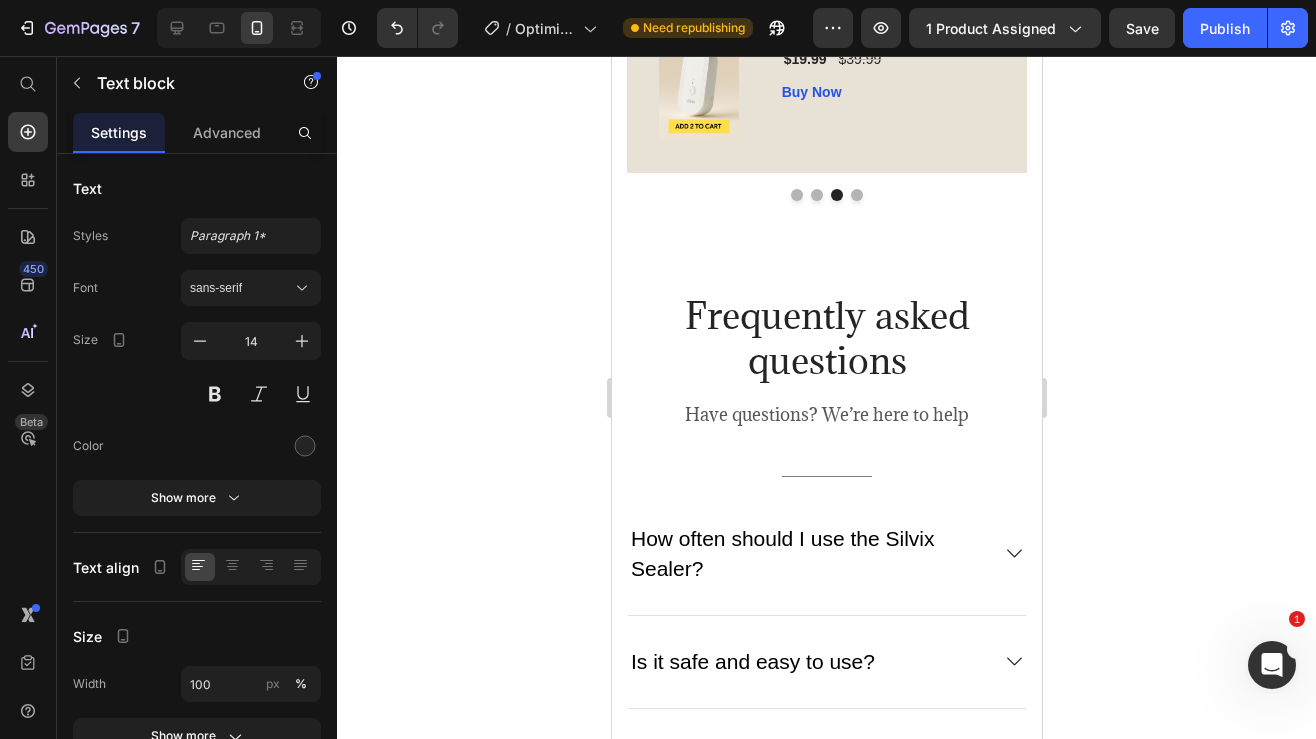 click 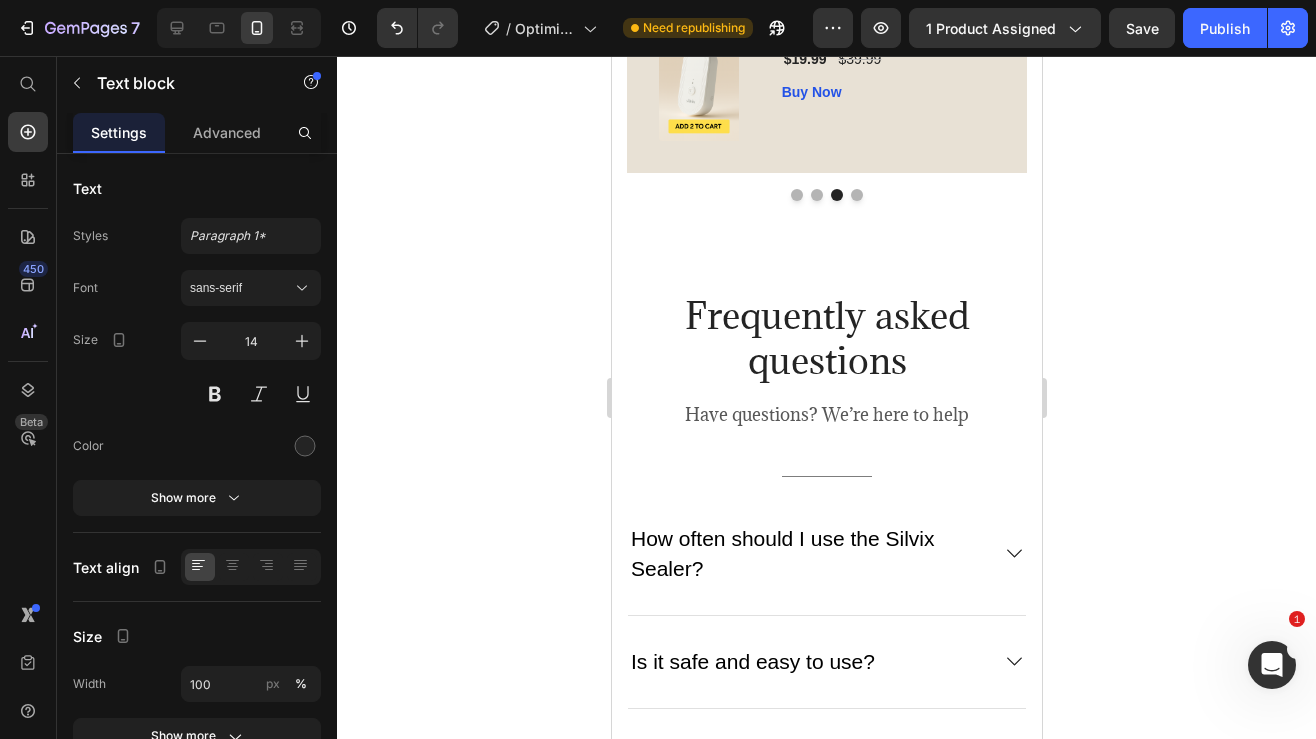 click on "Text block" at bounding box center (776, -388) 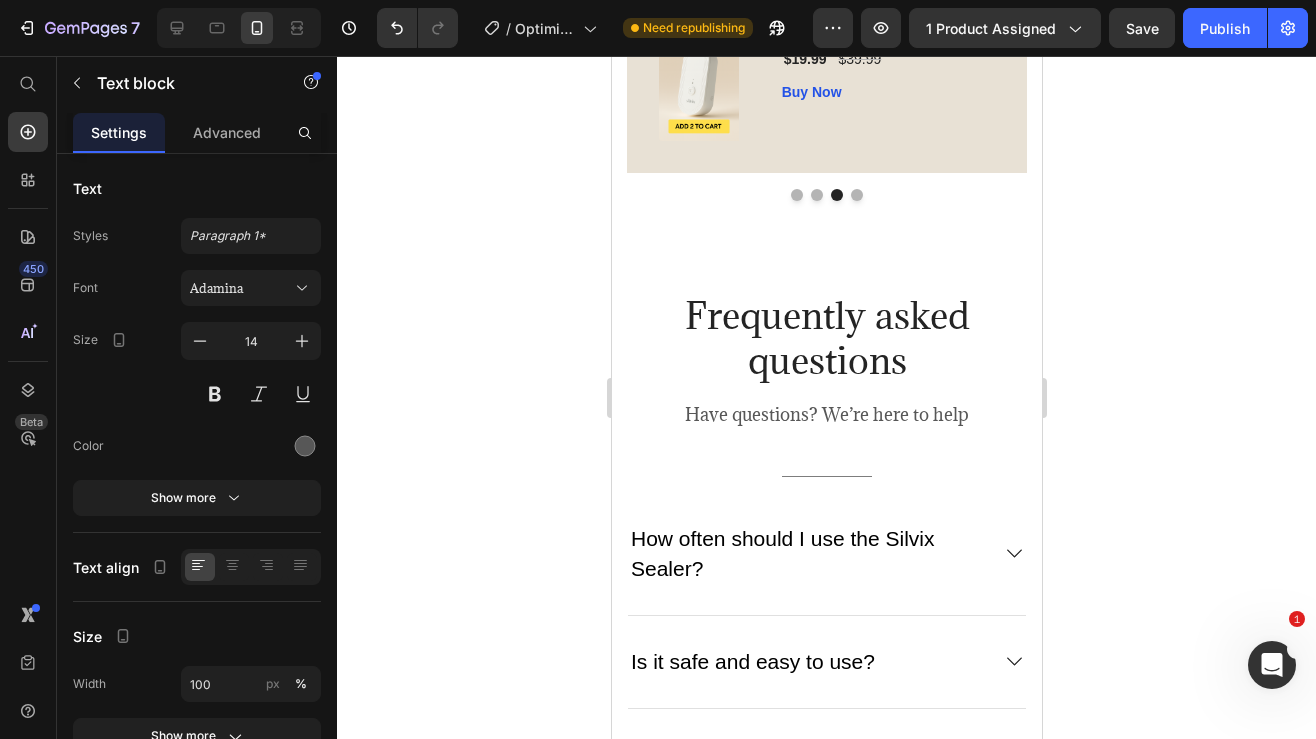 click on "After just a few weeks of using the Nurvani Vibration Plate, the difference was unbelievable. My posture improved, my muscles felt more engaged, and the daily stiffness I used to feel practically disappeared. Friends kept saying,  “You look more energized—what are you doing?”  Even my chiropractor noticed how much looser and more balanced I seemed. No intense workouts, no gym trips—just a simple 10-minute routine at home. I’ve never felt more confident in my body and how I’m taking care of it naturally." at bounding box center (826, -185) 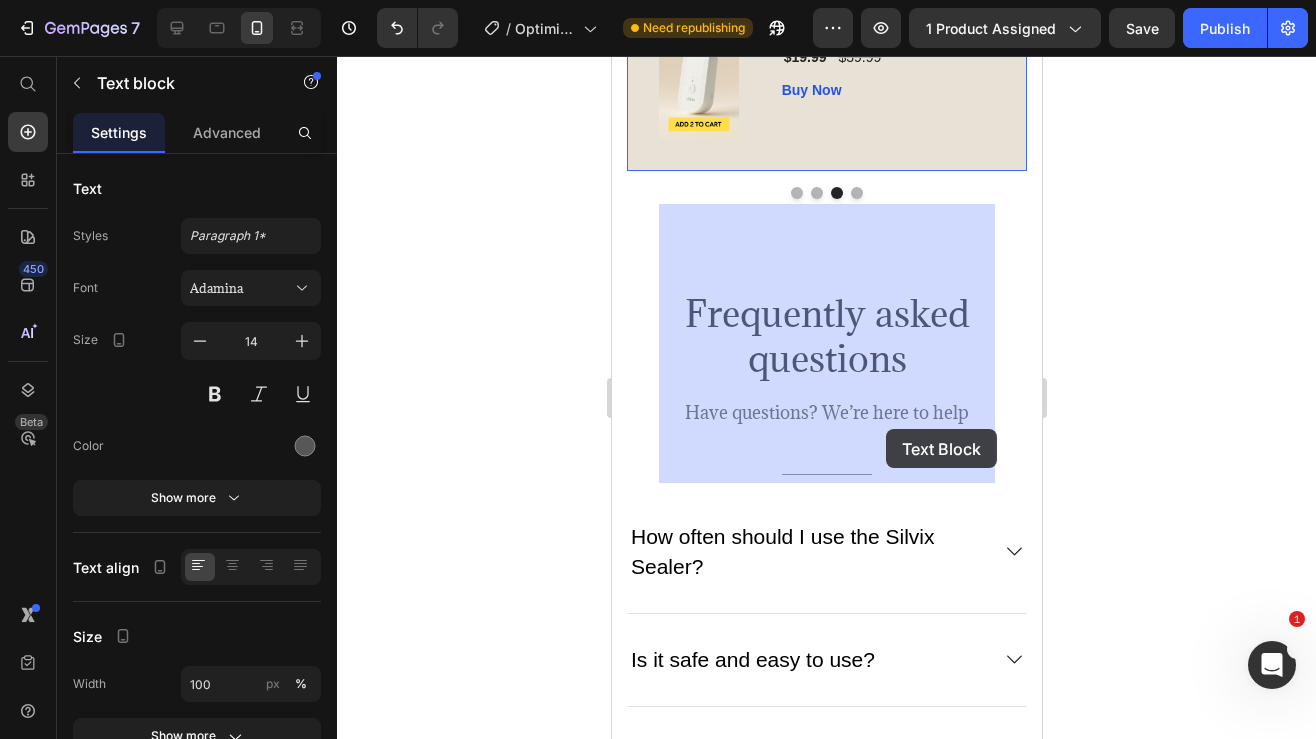 drag, startPoint x: 938, startPoint y: 469, endPoint x: 886, endPoint y: 430, distance: 65 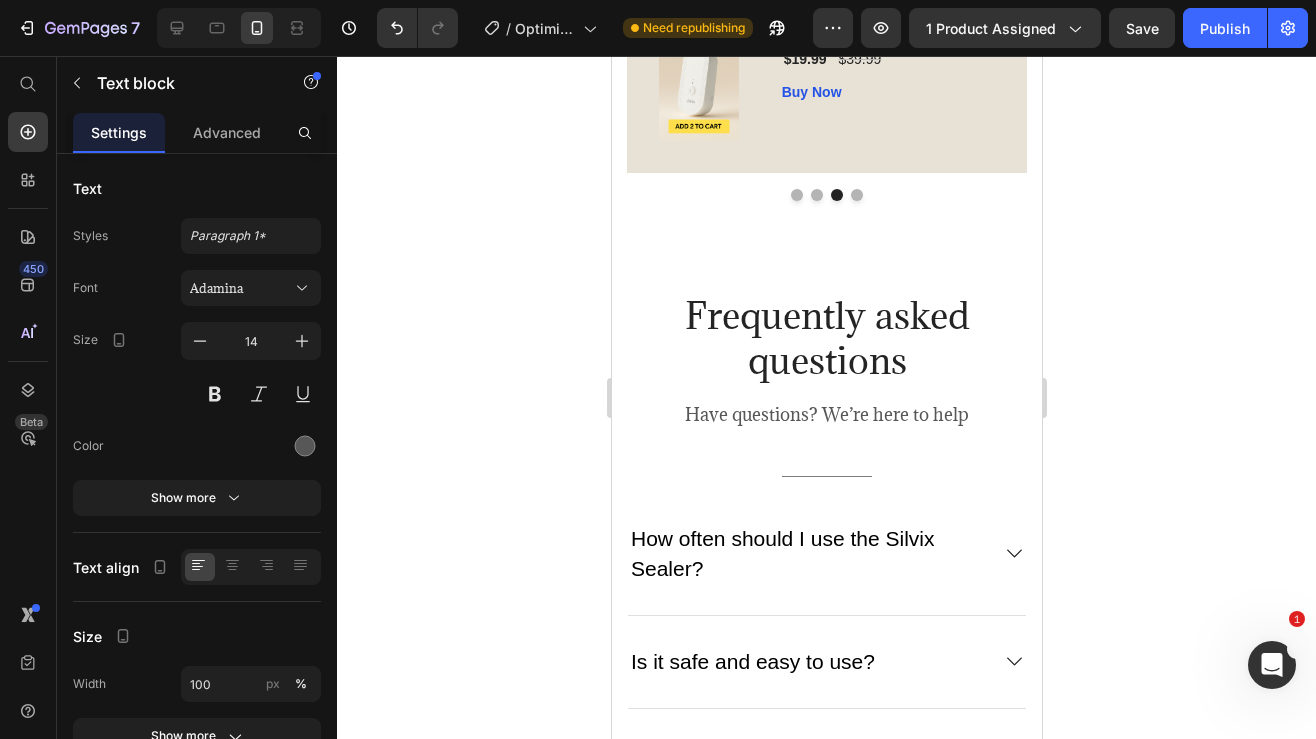 click on "After just a few weeks of using the Nurvani Vibration Plate, the difference was unbelievable. My posture improved, my muscles felt more engaged, and the daily stiffness I used to feel practically disappeared. Friends kept saying,  “You look more energized—what are you doing?”  Even my chiropractor noticed how much looser and more balanced I seemed. No intense workouts, no gym trips—just a simple 10-minute routine at home. I’ve never felt more confident in my body and how I’m taking care of it naturally." at bounding box center (826, -185) 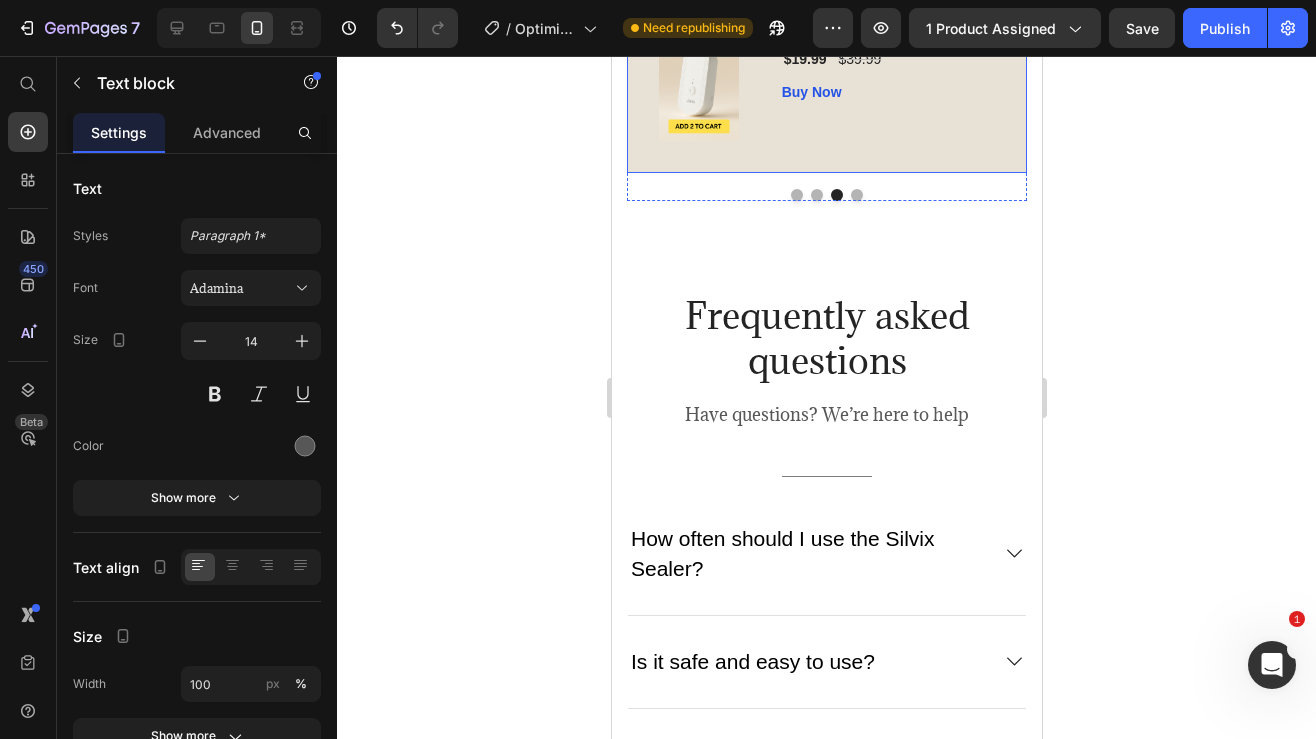 drag, startPoint x: 914, startPoint y: 472, endPoint x: 657, endPoint y: 216, distance: 362.74646 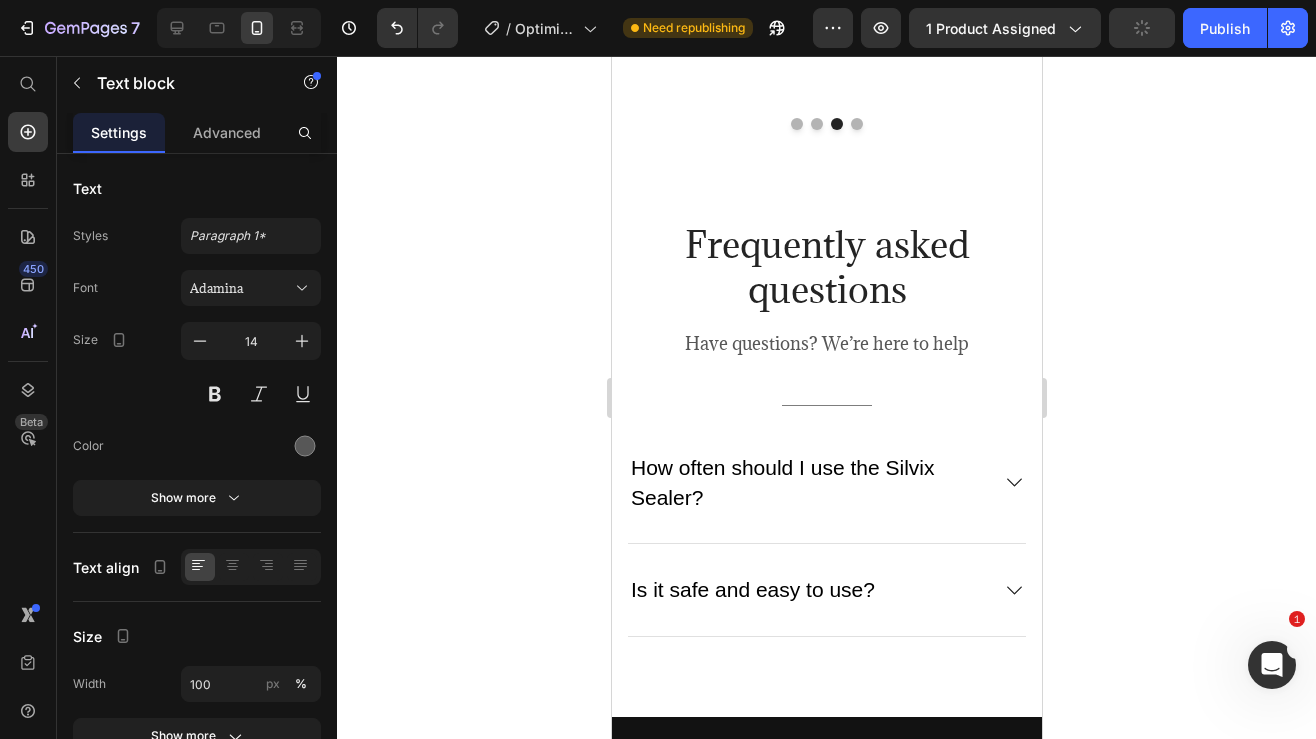 click on ""Better than clips or Ziplocs for real" I've tried using clips, folding, rubber bands... all of it. Stuff always went stale. This actually seals the bag. Like with heat. It's clean and satisfying to use. I even sealed a frozen veggie bag with it😂" at bounding box center [826, -260] 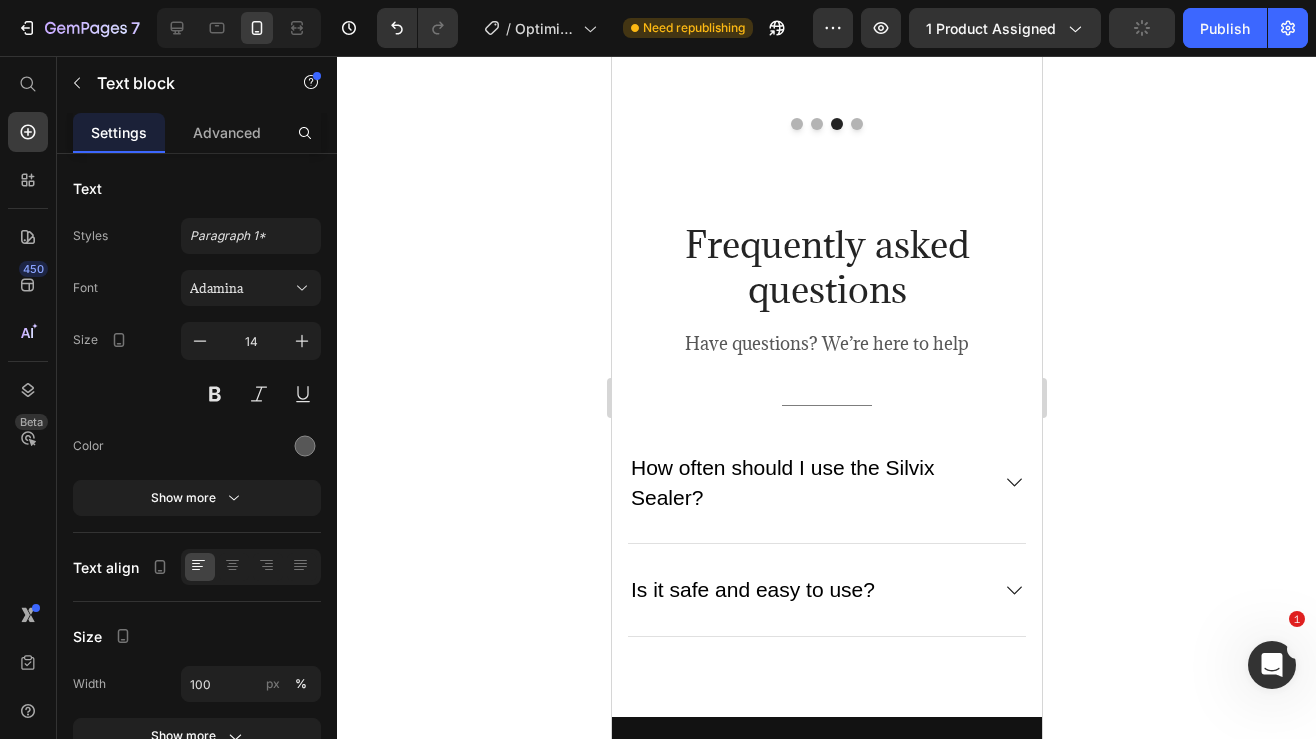 click on ""Better than clips or Ziplocs for real I've tried using clips, folding, rubber bands... all of it. Stuff always went stale. This actually seals the bag. Like with heat. It's clean and satisfying to use. I even sealed a frozen veggie bag with it😂" at bounding box center [826, -260] 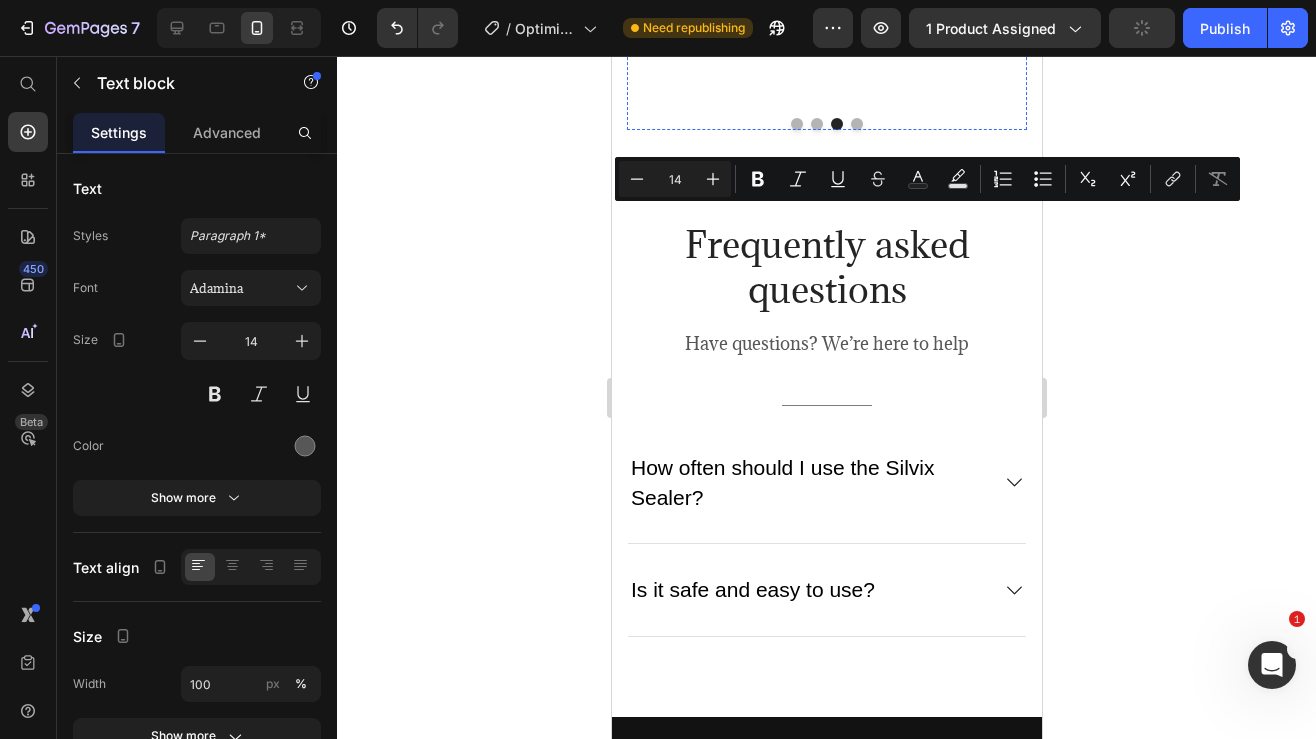 drag, startPoint x: 893, startPoint y: 219, endPoint x: 641, endPoint y: 212, distance: 252.0972 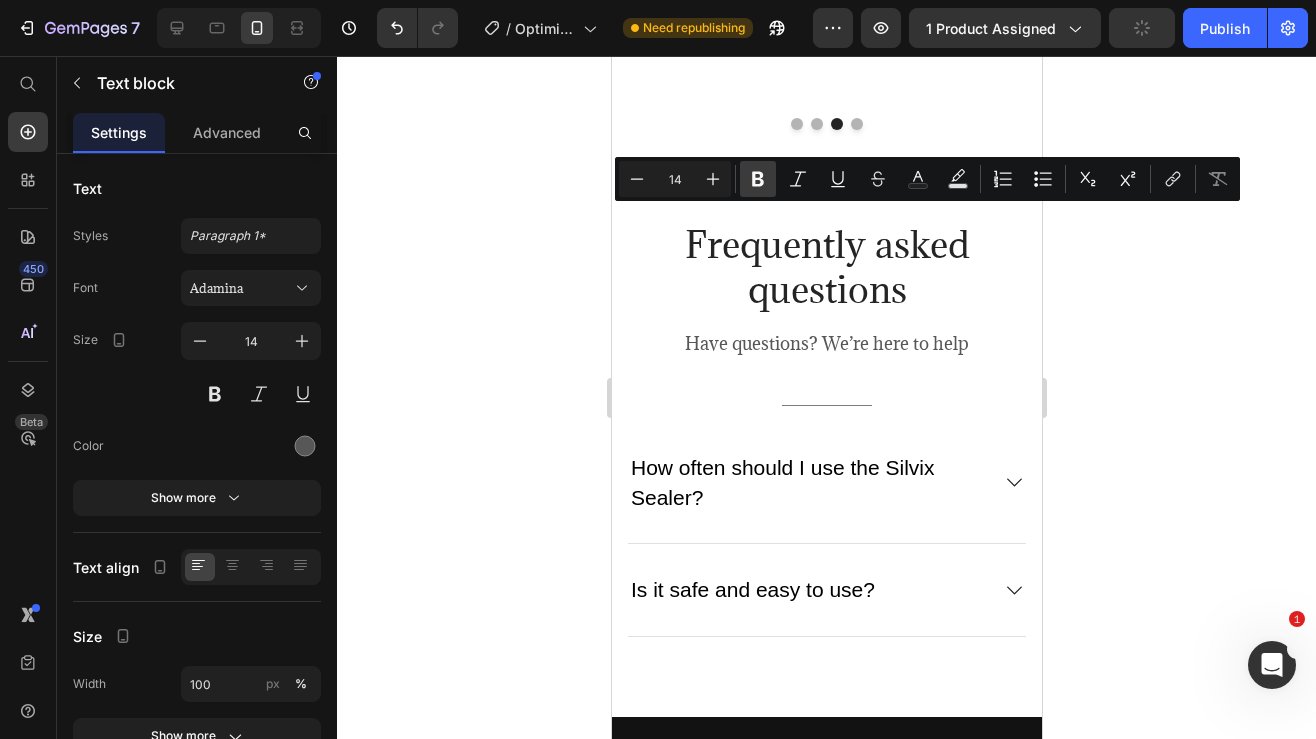 click on "Bold" at bounding box center [758, 179] 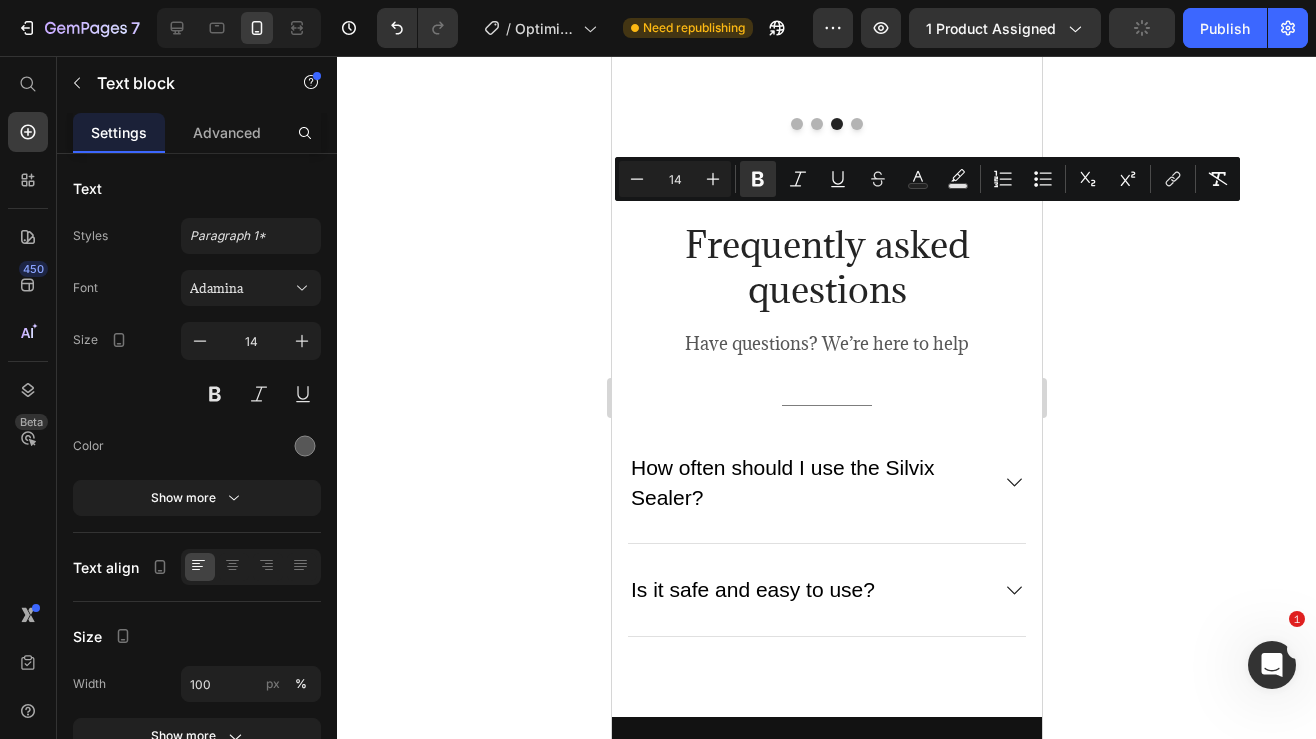 click 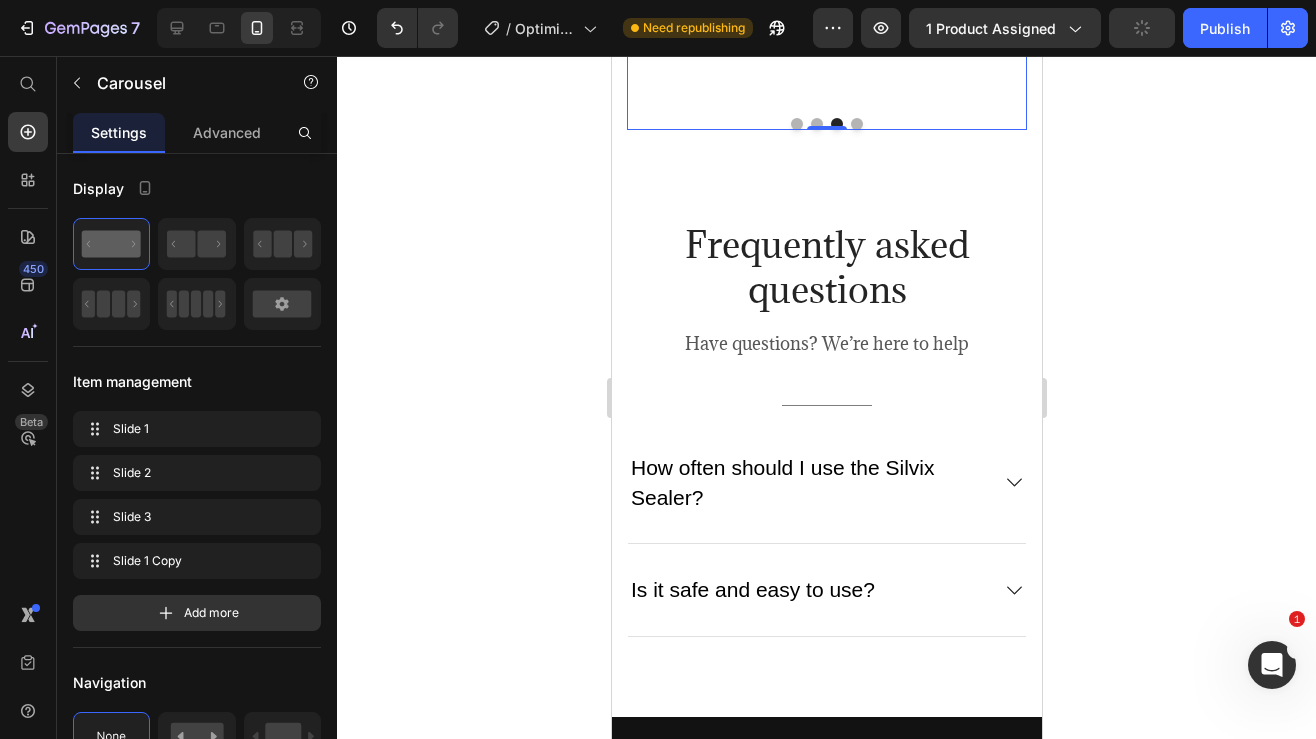 click at bounding box center (816, 124) 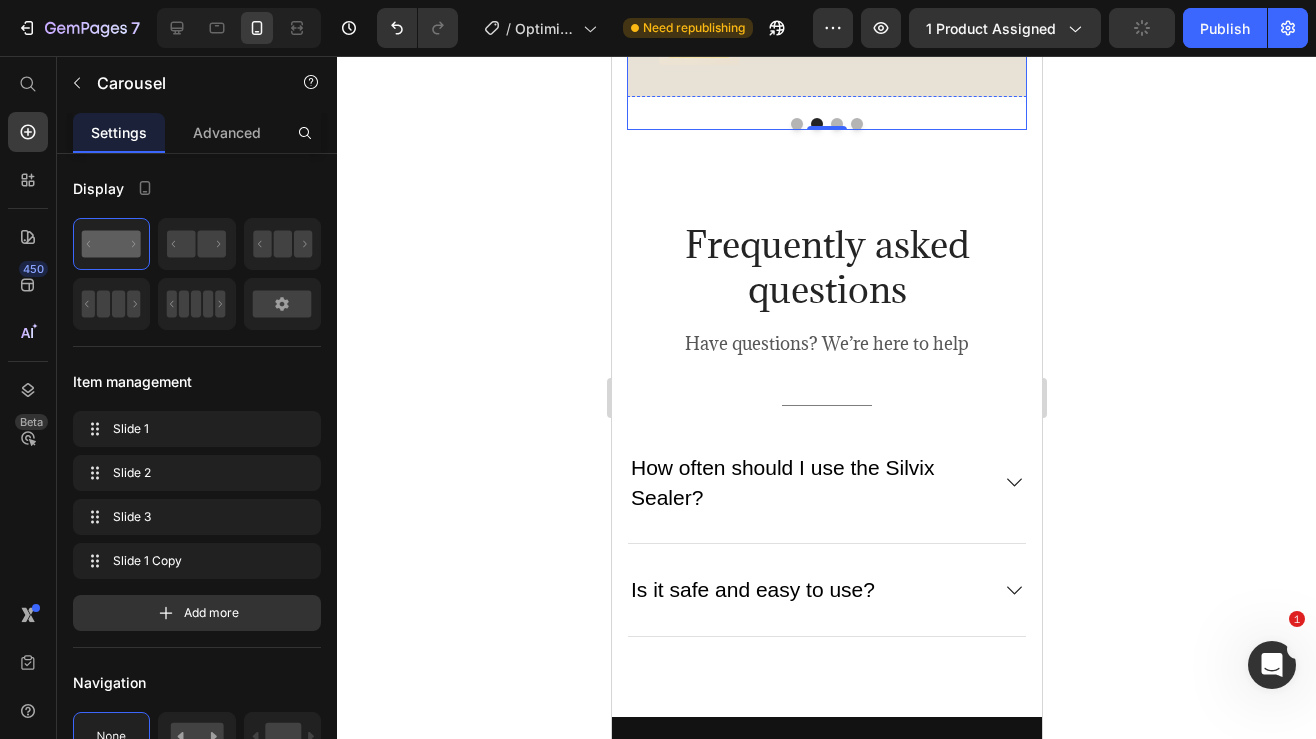 click on "I thought this was gonna be one of those random TikTok gadgets that barely works, but nah this thing seals my chip bags tight every time. I use it way more than I thought. Def recommend if you snack a lot." at bounding box center (826, -185) 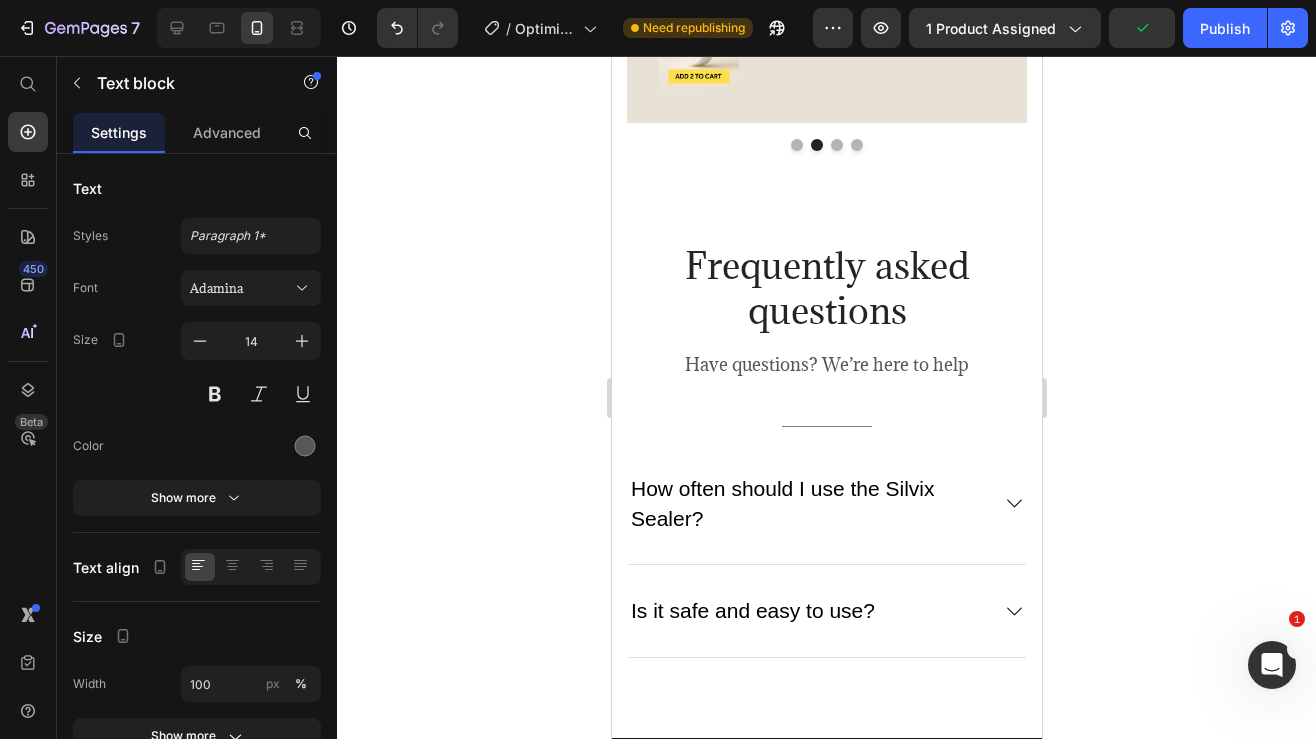 click on "I thought this was gonna be one of those random TikTok gadgets that barely works, but nah this thing seals my chip bags tight every time. I use it way more than I thought. Def recommend if you snack a lot." at bounding box center (826, -159) 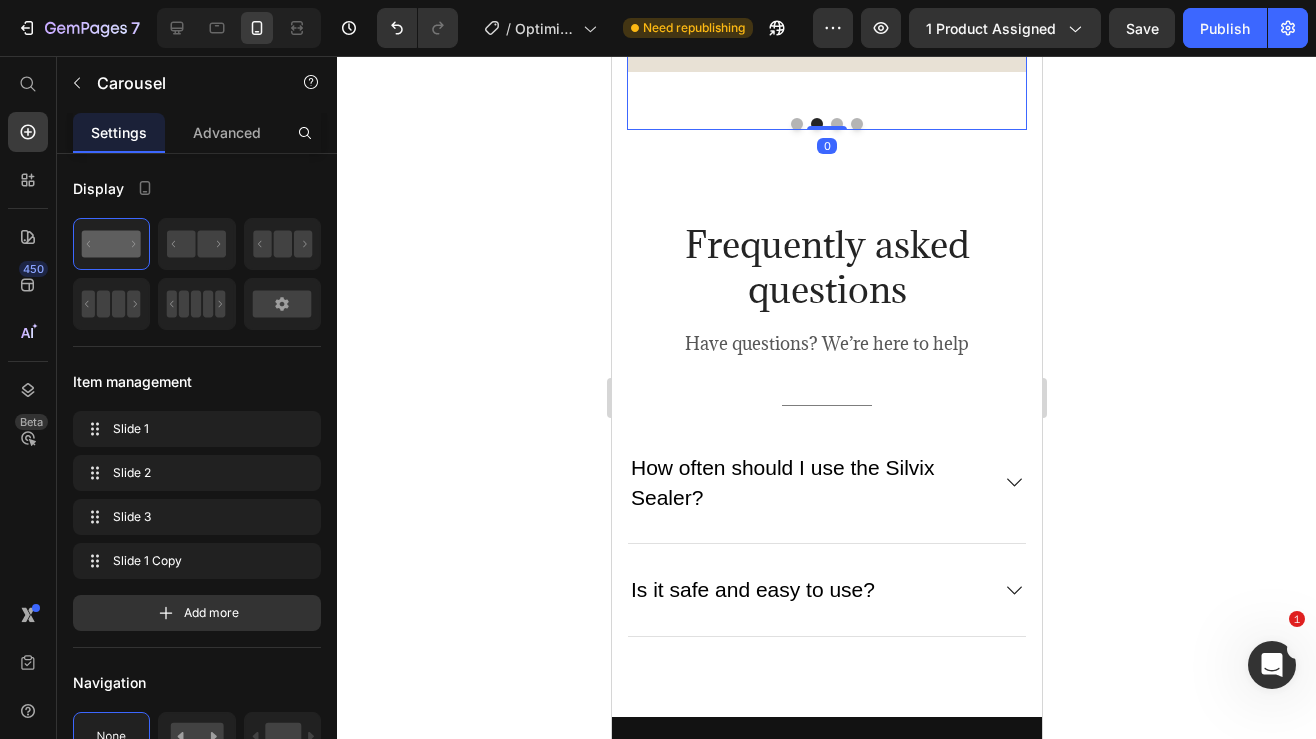 click at bounding box center [796, 124] 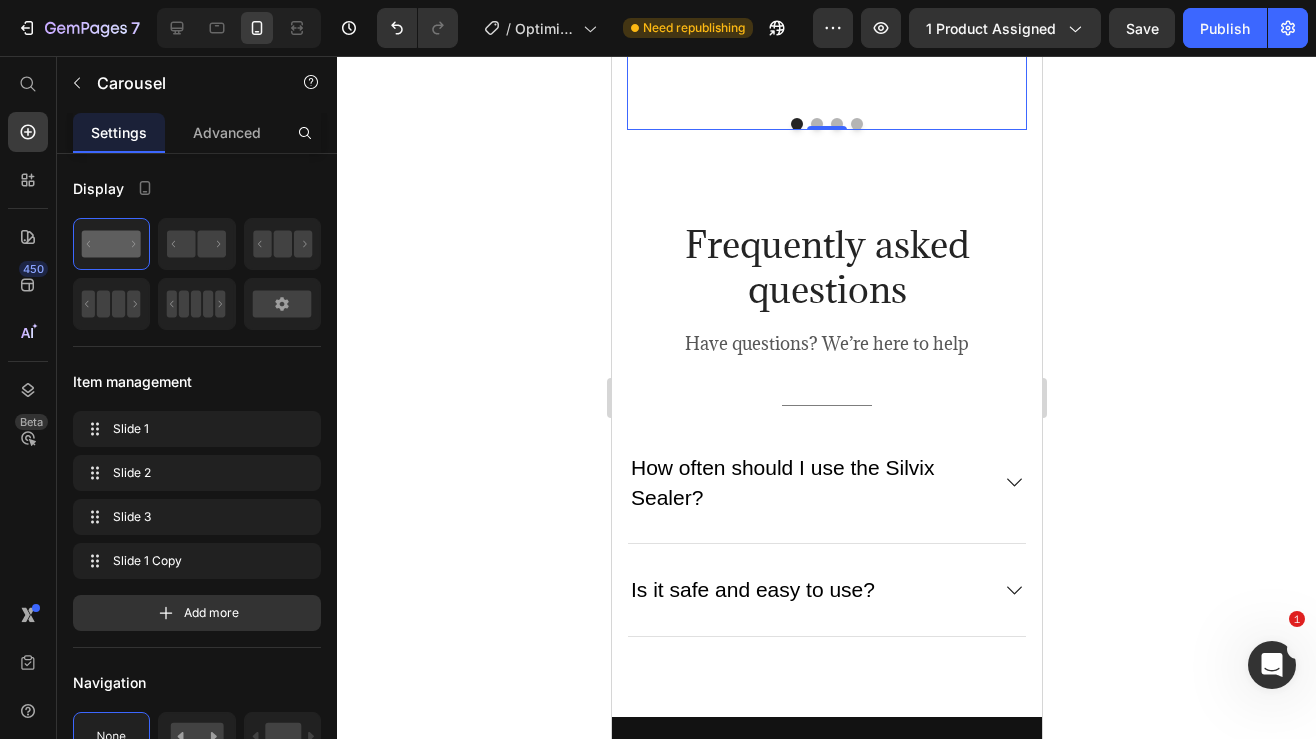 click at bounding box center (836, 124) 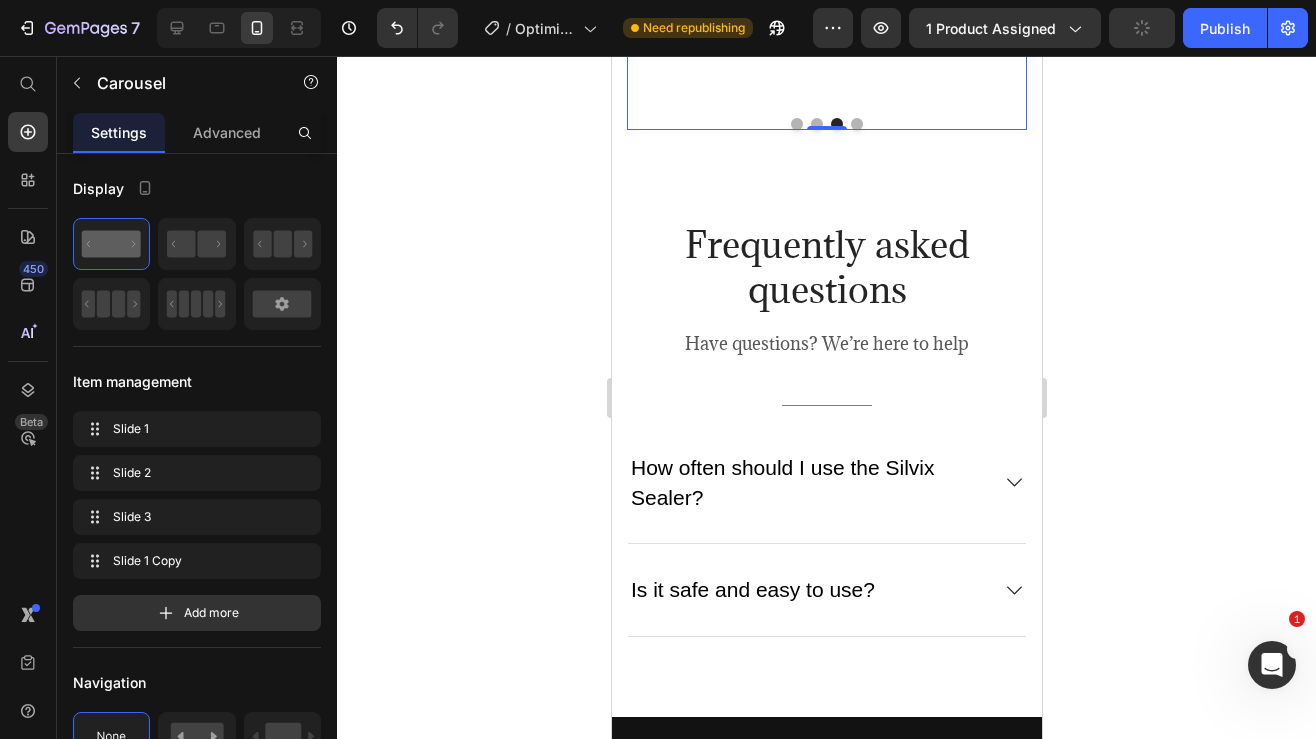 click at bounding box center (856, 124) 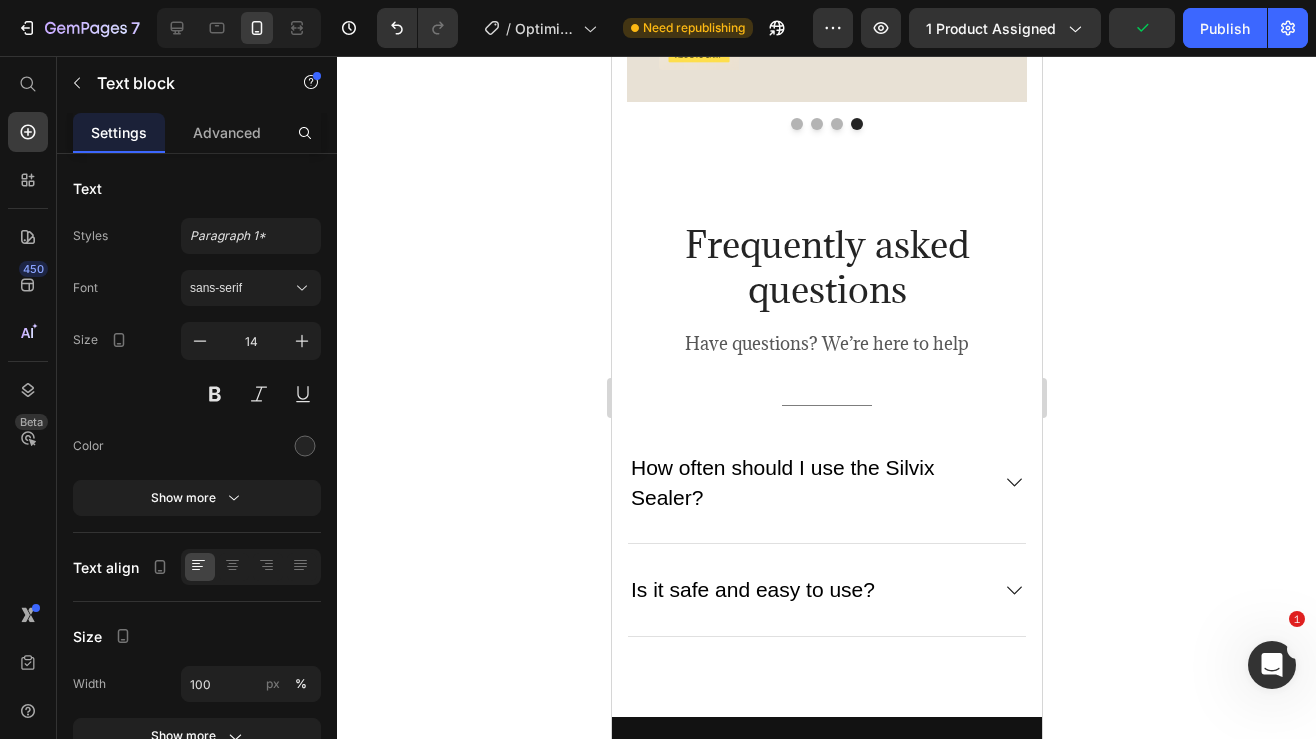 click on "[PERSON_NAME]" at bounding box center (803, -375) 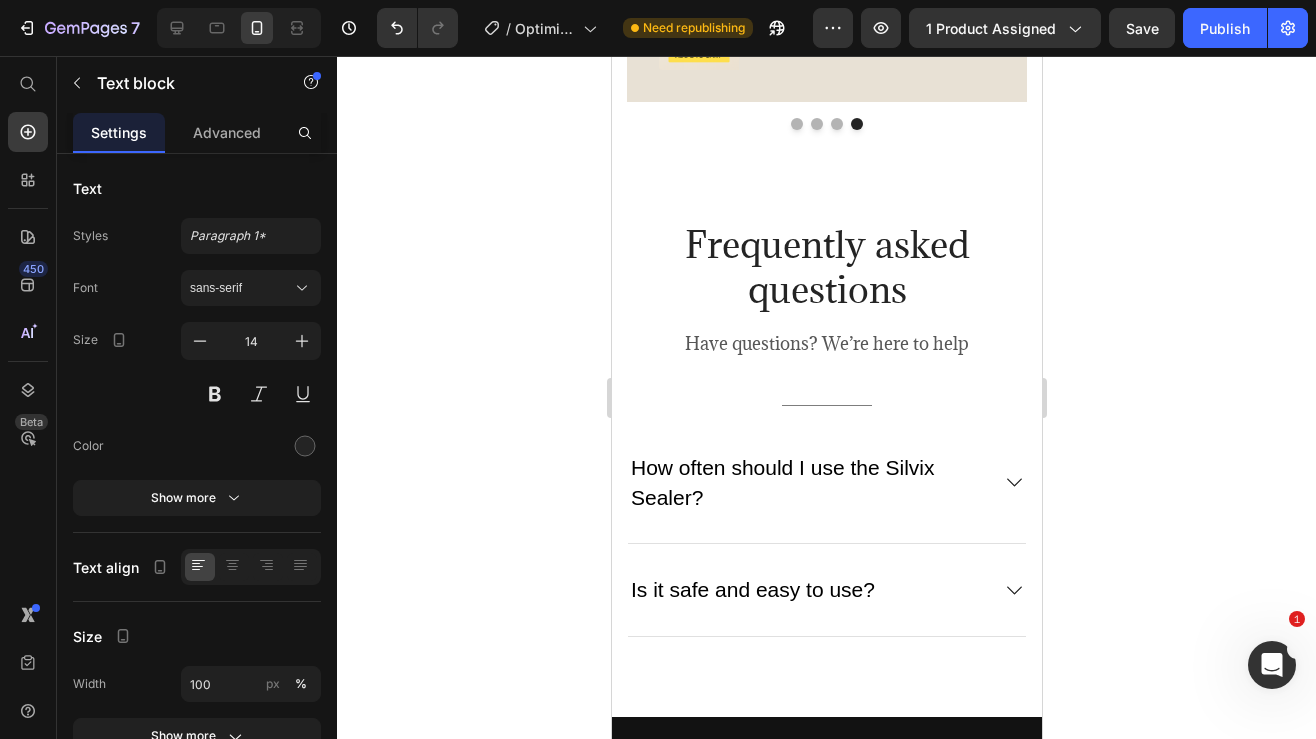 click on "[PERSON_NAME]" at bounding box center [803, -375] 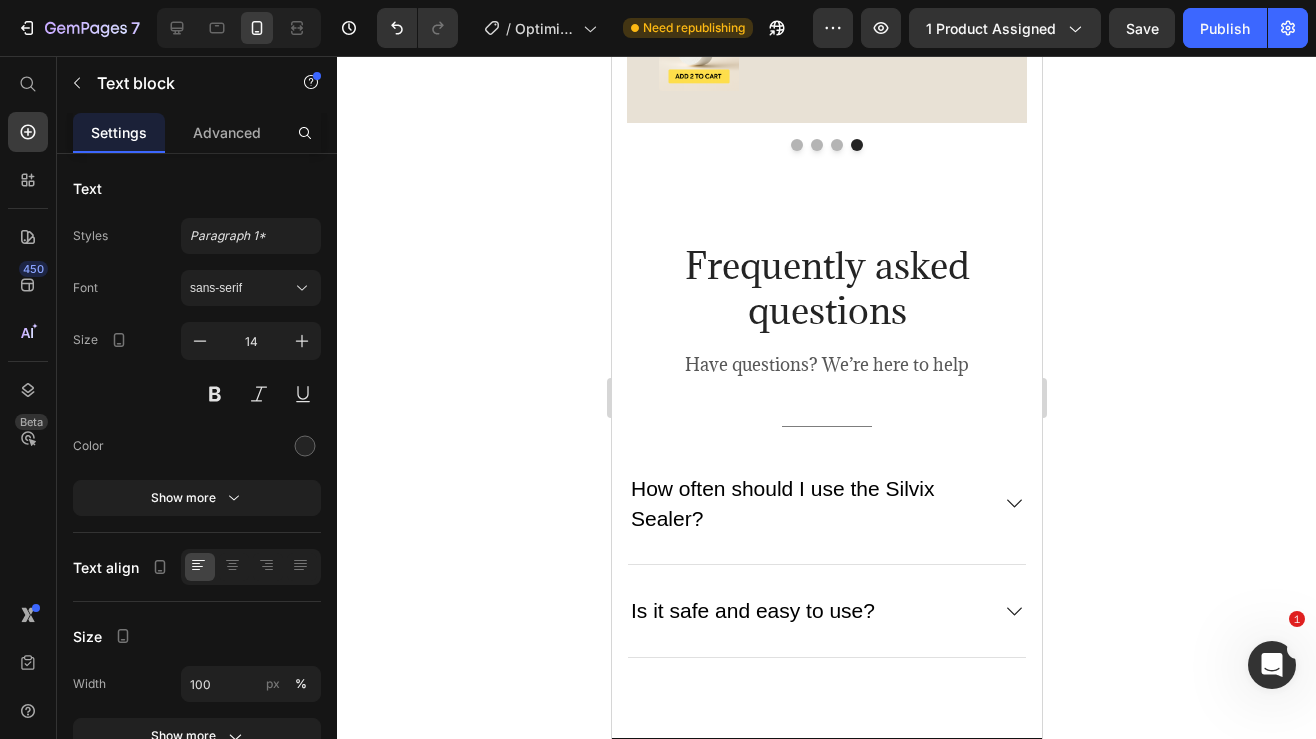 click on "✅Verified Purchase" at bounding box center (803, -396) 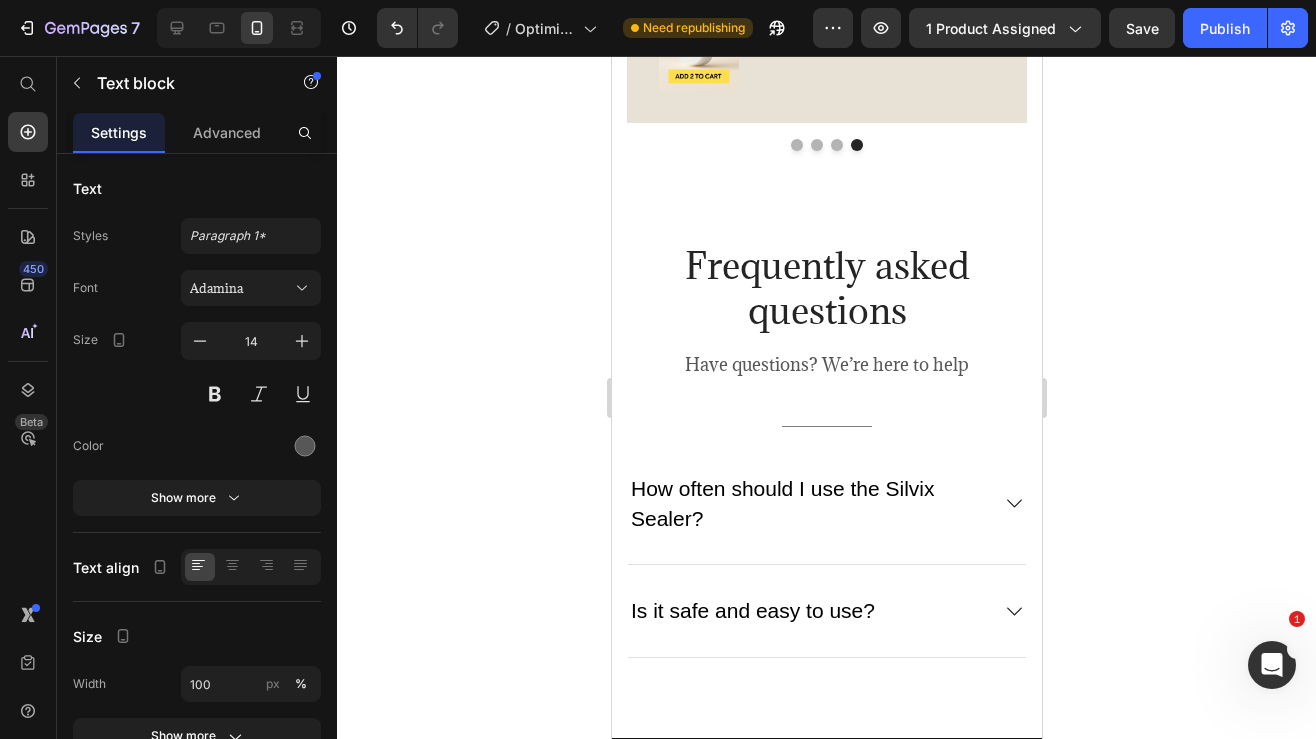 click on "I knew the Nurvani Vibration Plate was making a difference when people started noticing before I did! Friends kept saying how much more energized and confident I looked. That’s when I realized—my back wasn’t aching, my legs felt stronger, and I was sleeping better. I hadn’t changed anything drastic—just 10 minutes a day on the plate. It’s become a simple part of my routine, and now I feel stronger, more balanced, and in control of my health." at bounding box center [826, -210] 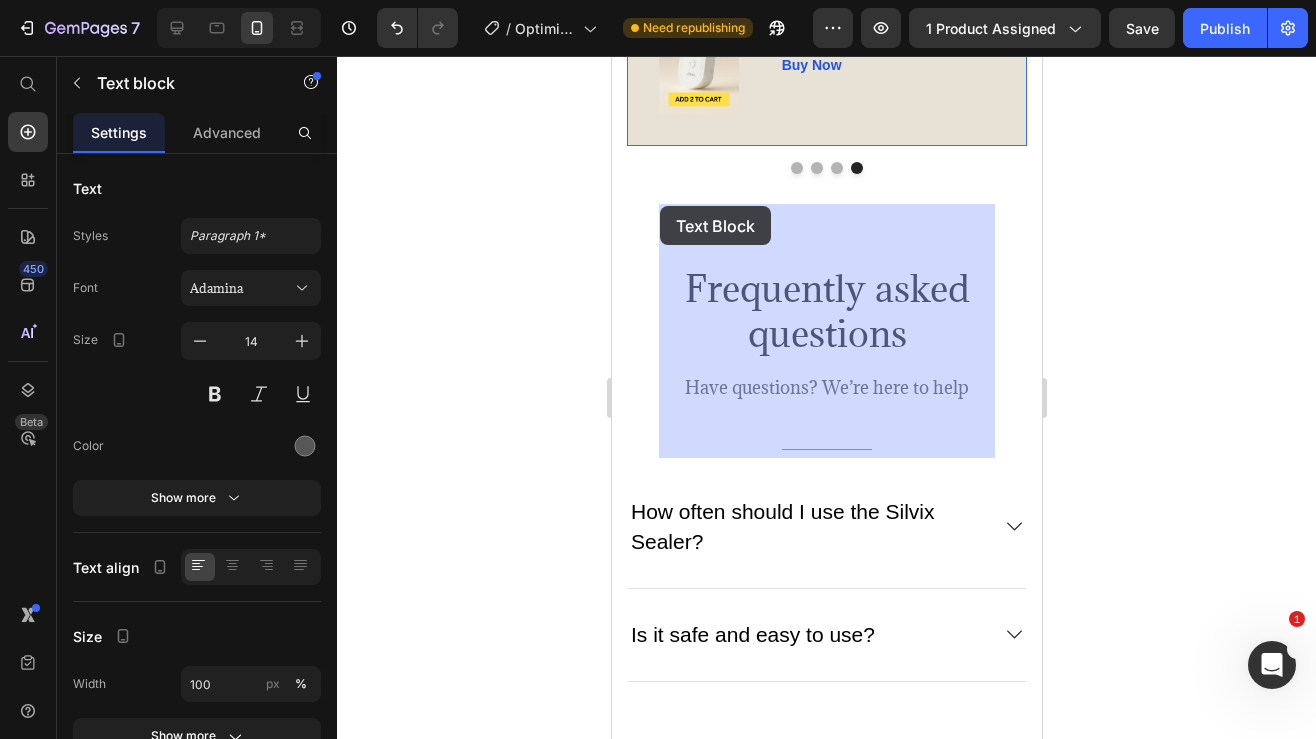 drag, startPoint x: 847, startPoint y: 444, endPoint x: 658, endPoint y: 210, distance: 300.79395 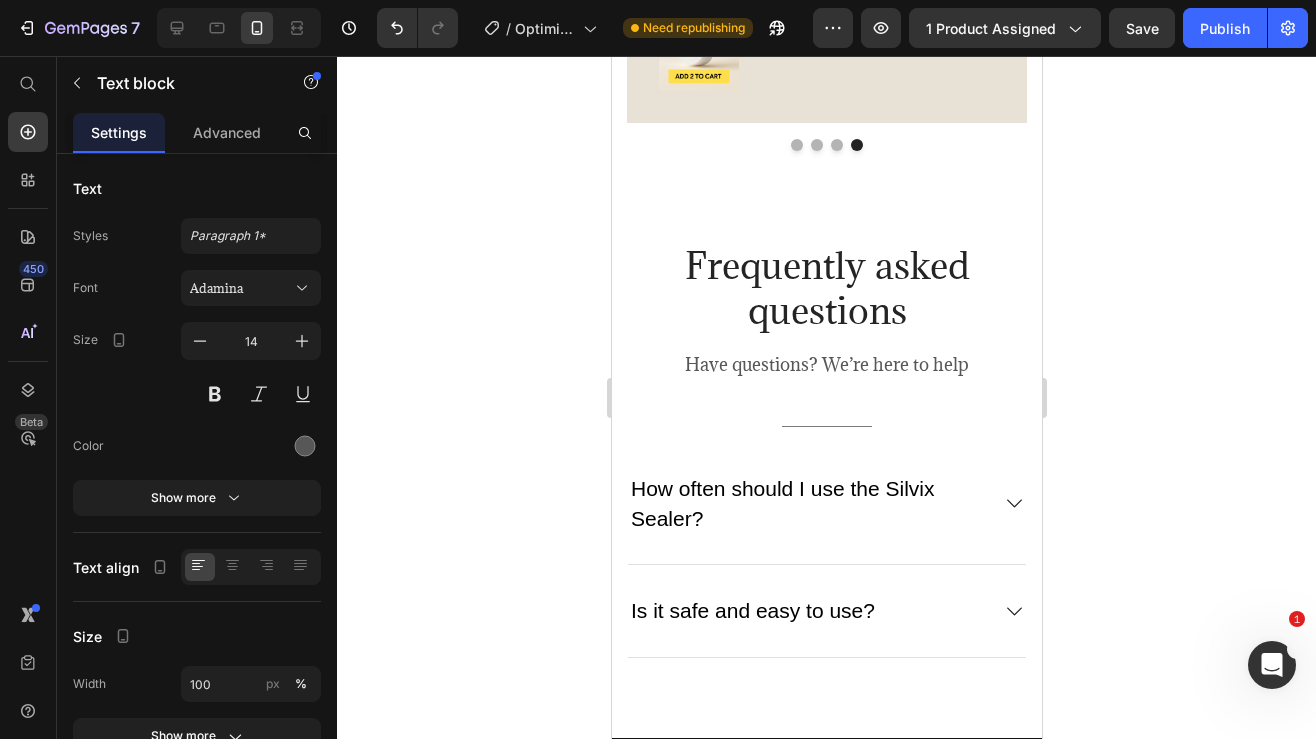 drag, startPoint x: 854, startPoint y: 444, endPoint x: 662, endPoint y: 221, distance: 294.26688 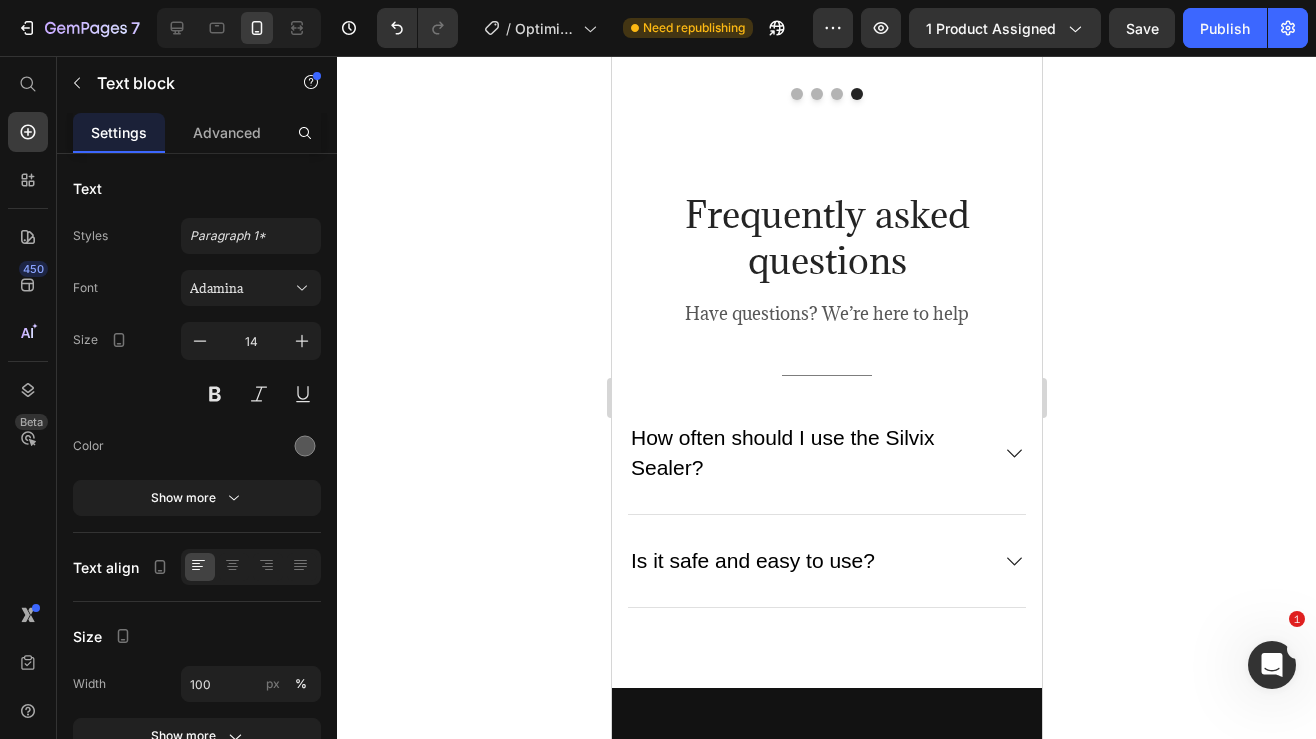 click on "Simple but smart" This is one of those little gadgets you didn't know you needed until you get it. It's super easy to use, fits in a drawer, and l use it on chips, candy, cereal... whatever. Love that it doesn't need battery swaps either." at bounding box center [826, -248] 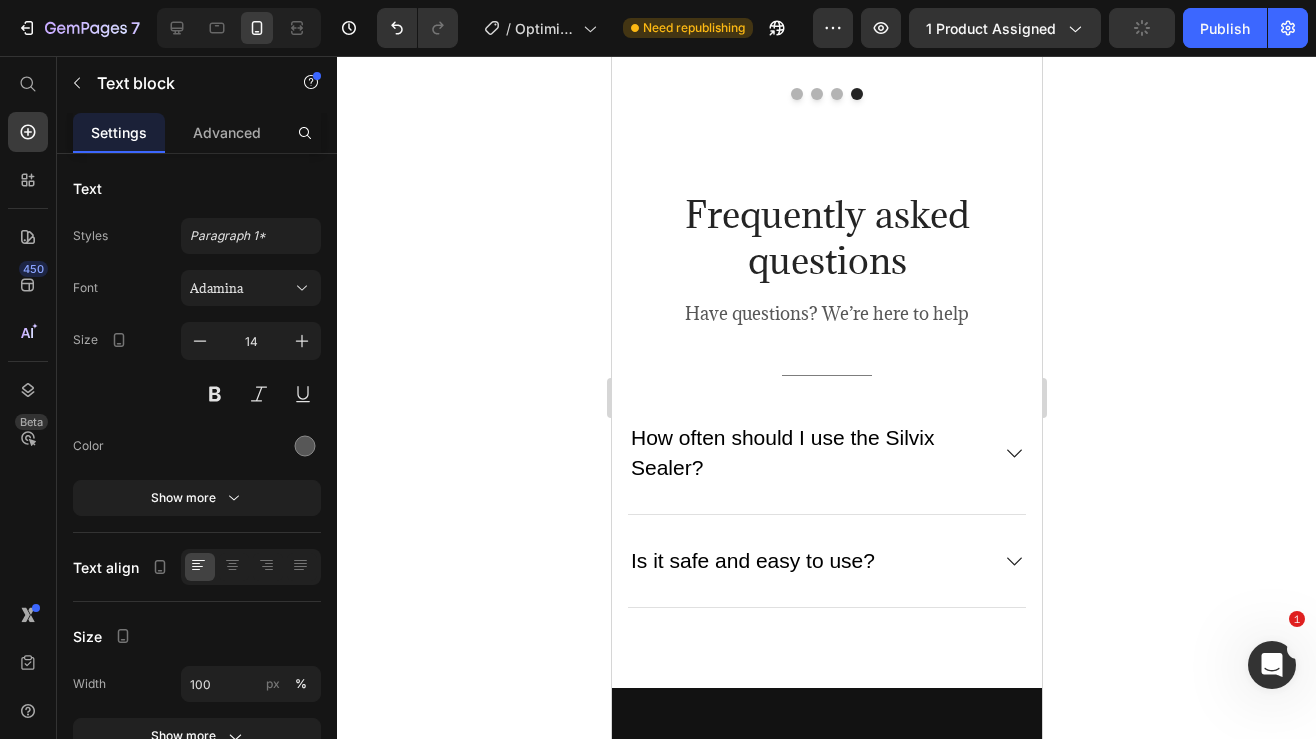 click on "Simple but smart" This is one of those little gadgets you didn't know you needed until you get it. It's super easy to use, fits in a drawer, and l use it on chips, candy, cereal... whatever. Love that it doesn't need battery swaps either." at bounding box center [826, -248] 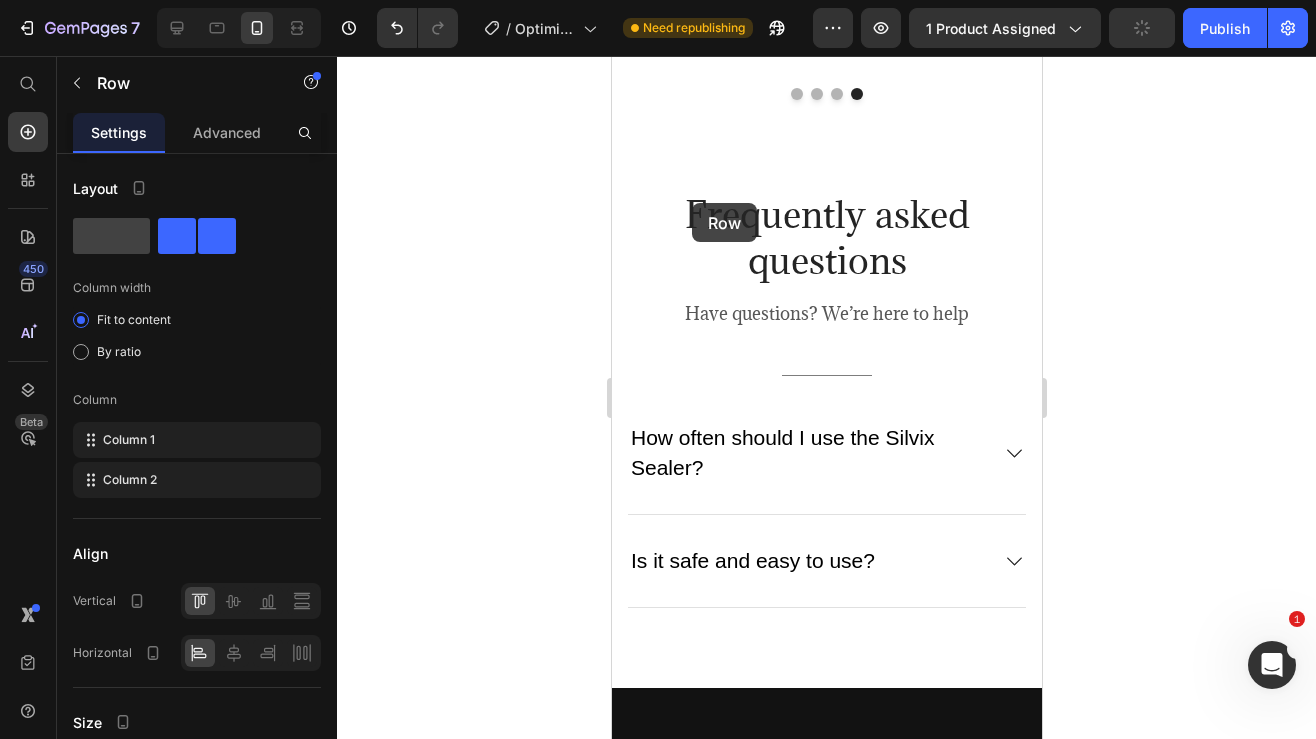 drag, startPoint x: 792, startPoint y: 203, endPoint x: 688, endPoint y: 204, distance: 104.00481 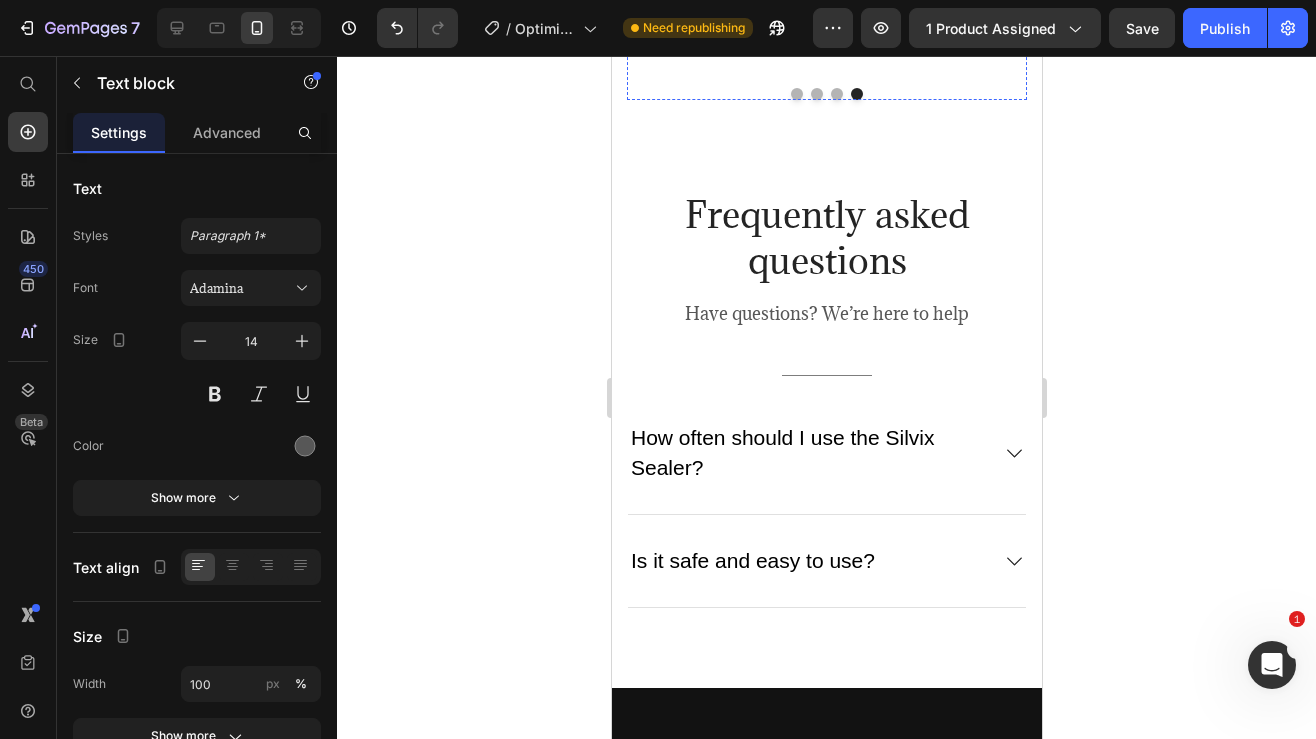 drag, startPoint x: 778, startPoint y: 219, endPoint x: 650, endPoint y: 219, distance: 128 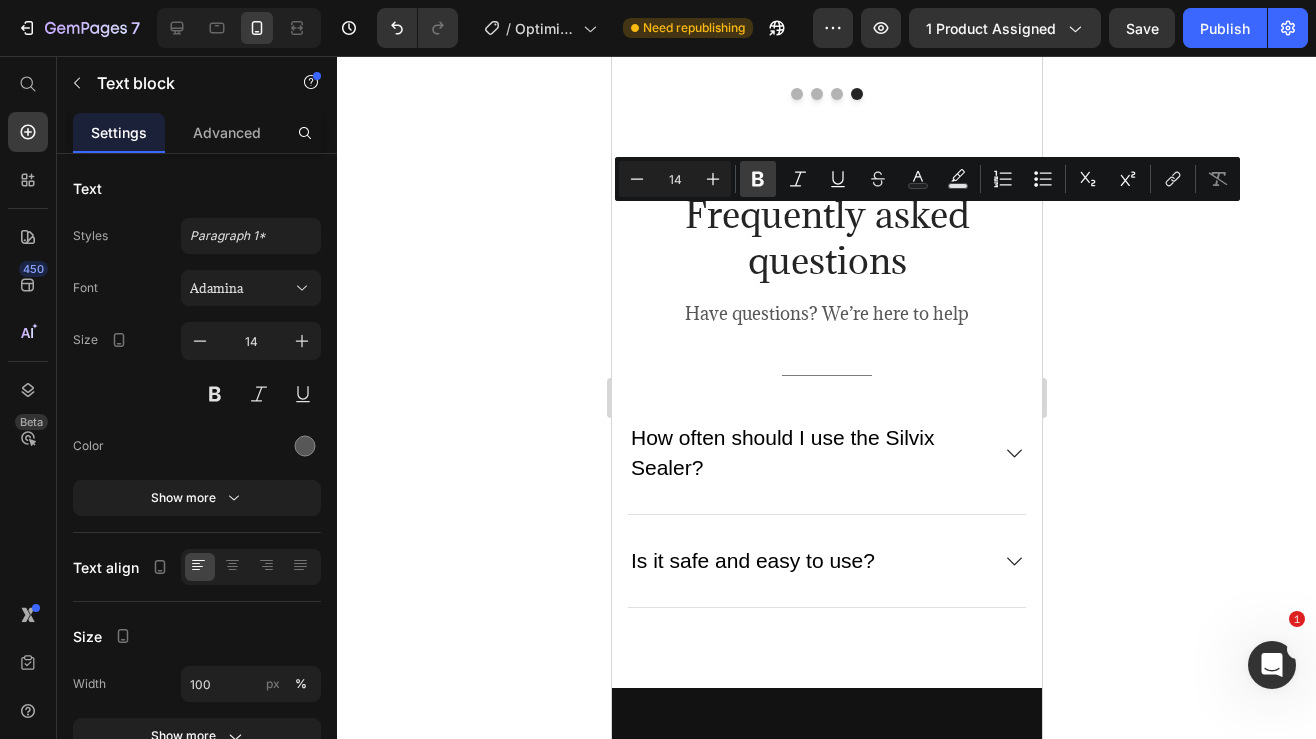 click 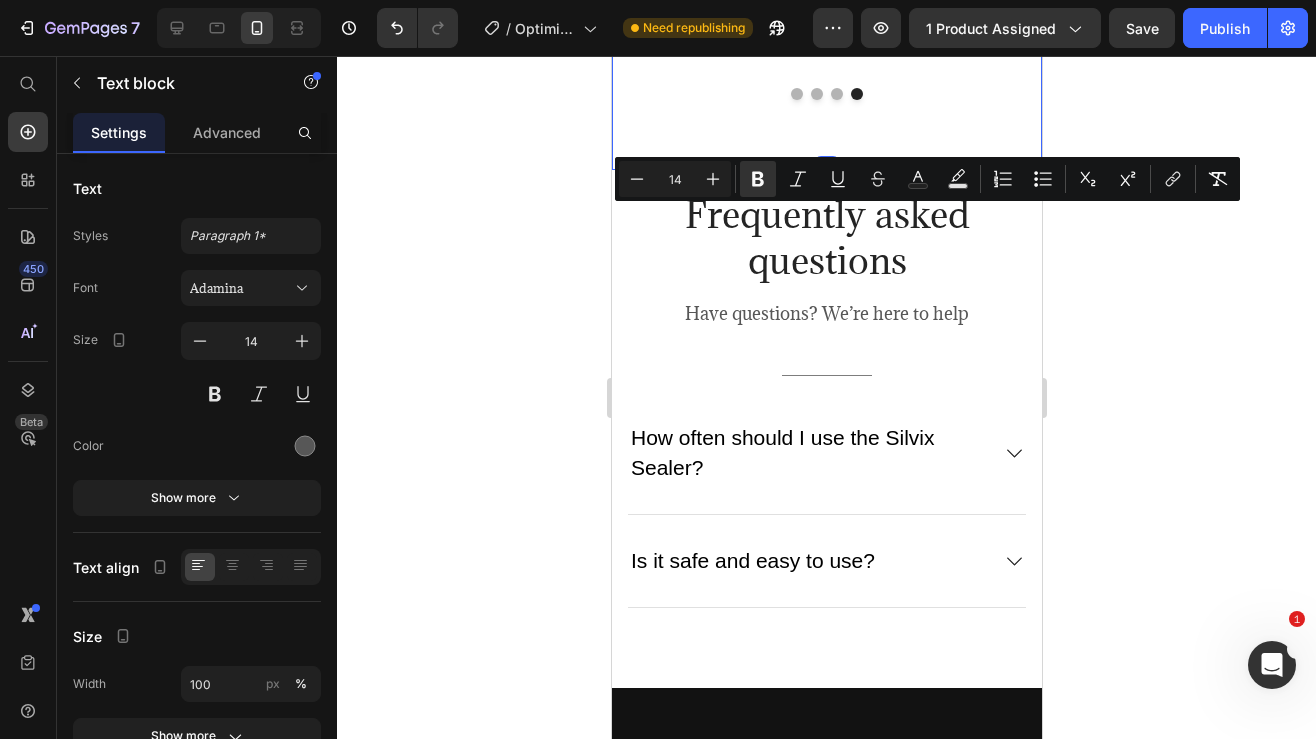 click 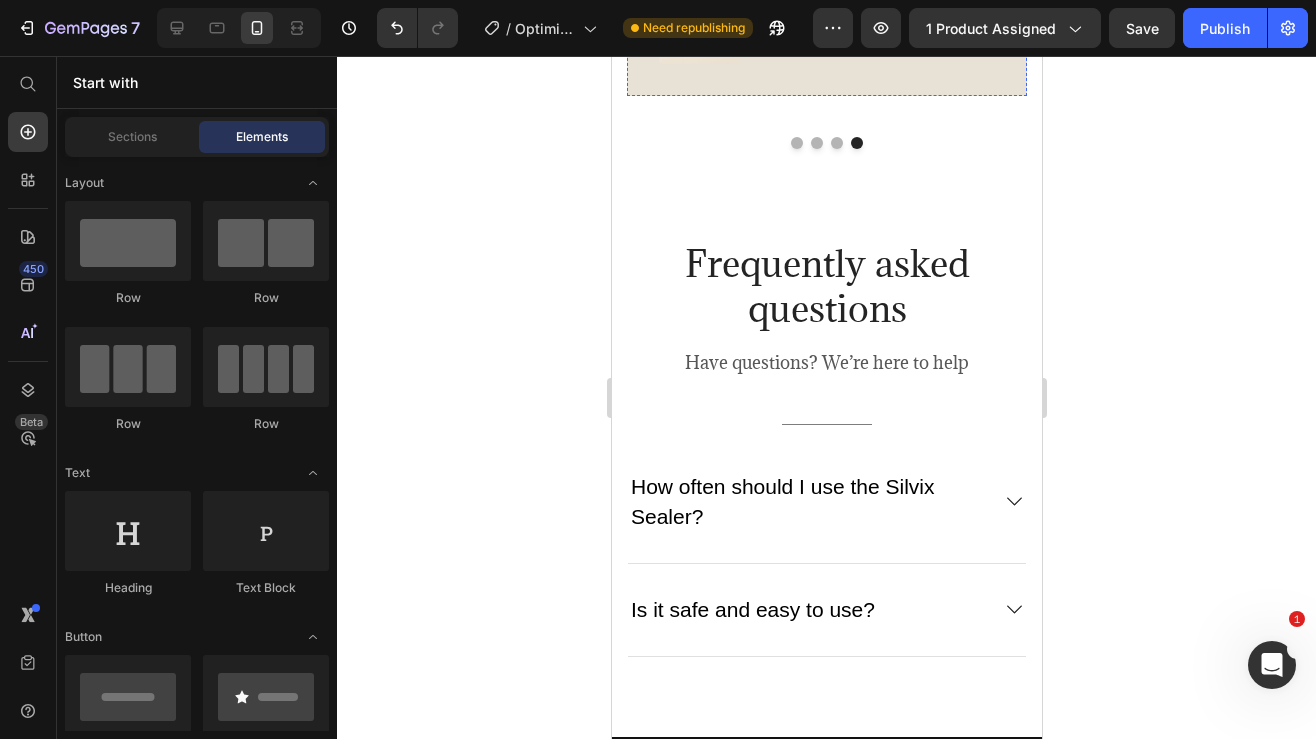 scroll, scrollTop: 4417, scrollLeft: 0, axis: vertical 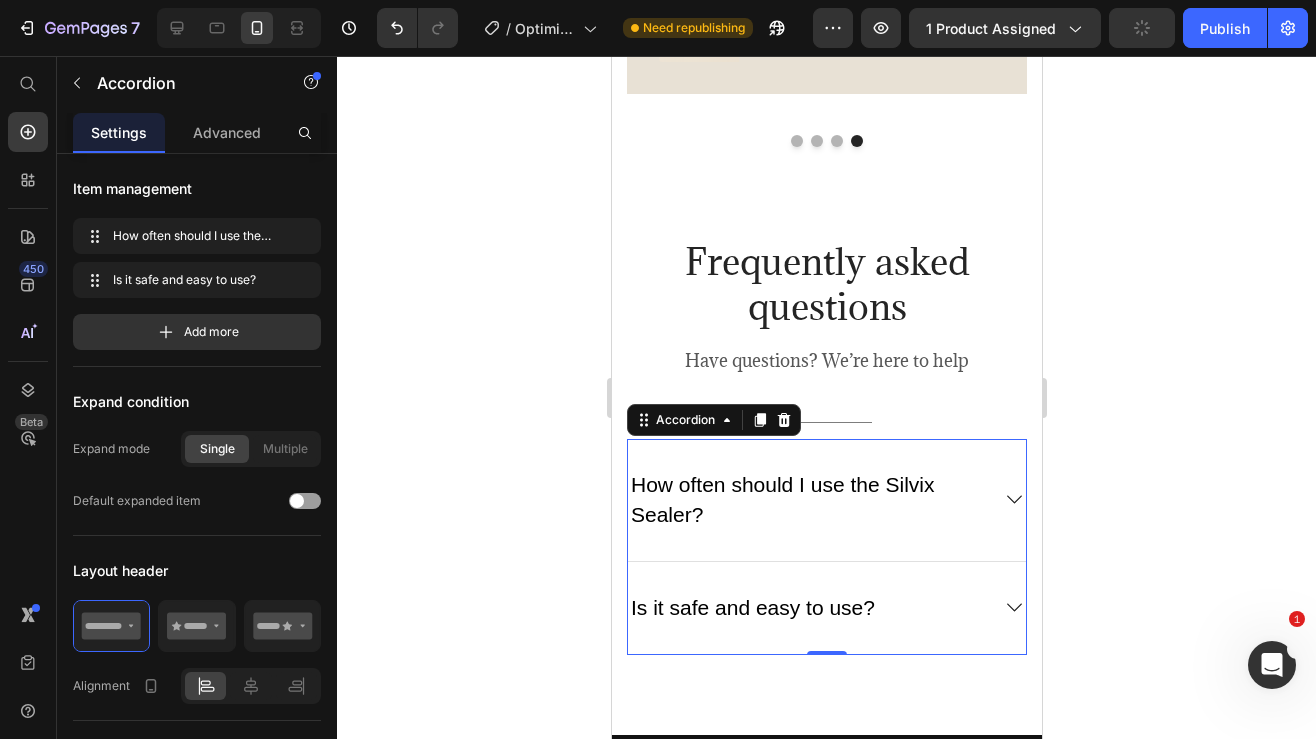click 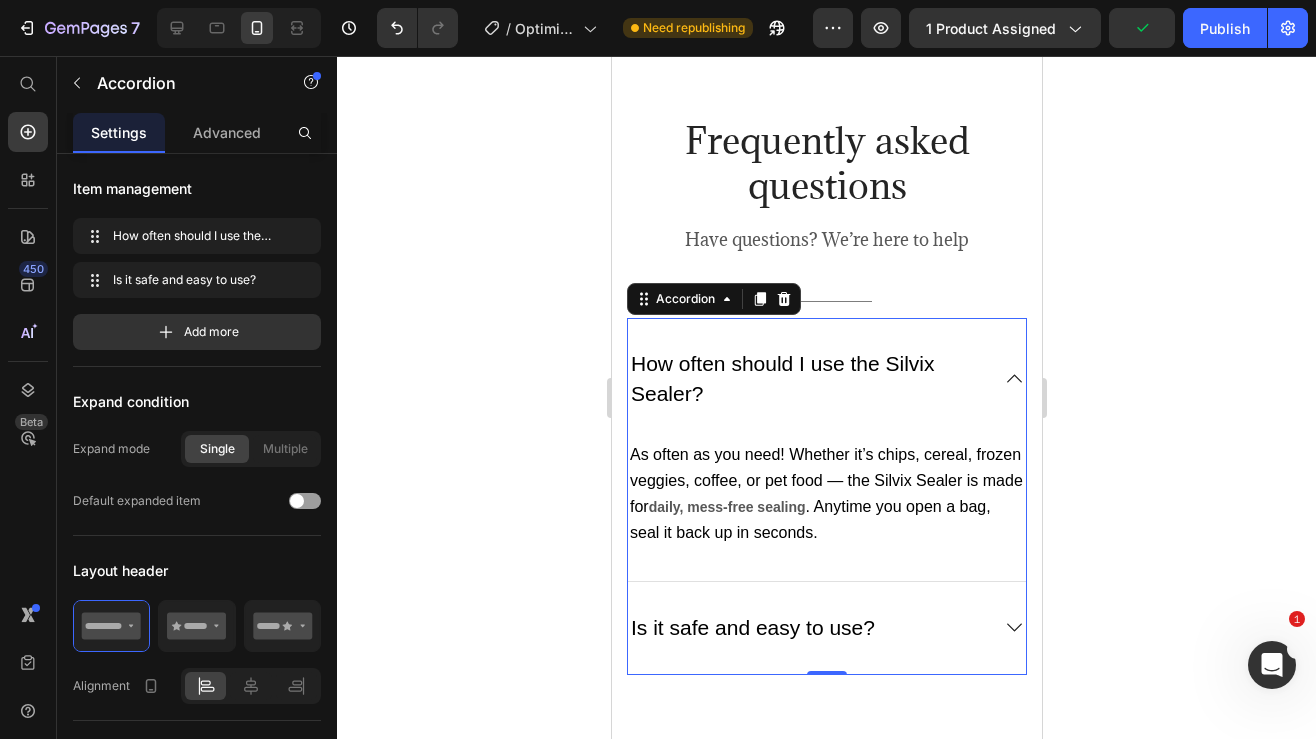 scroll, scrollTop: 4565, scrollLeft: 0, axis: vertical 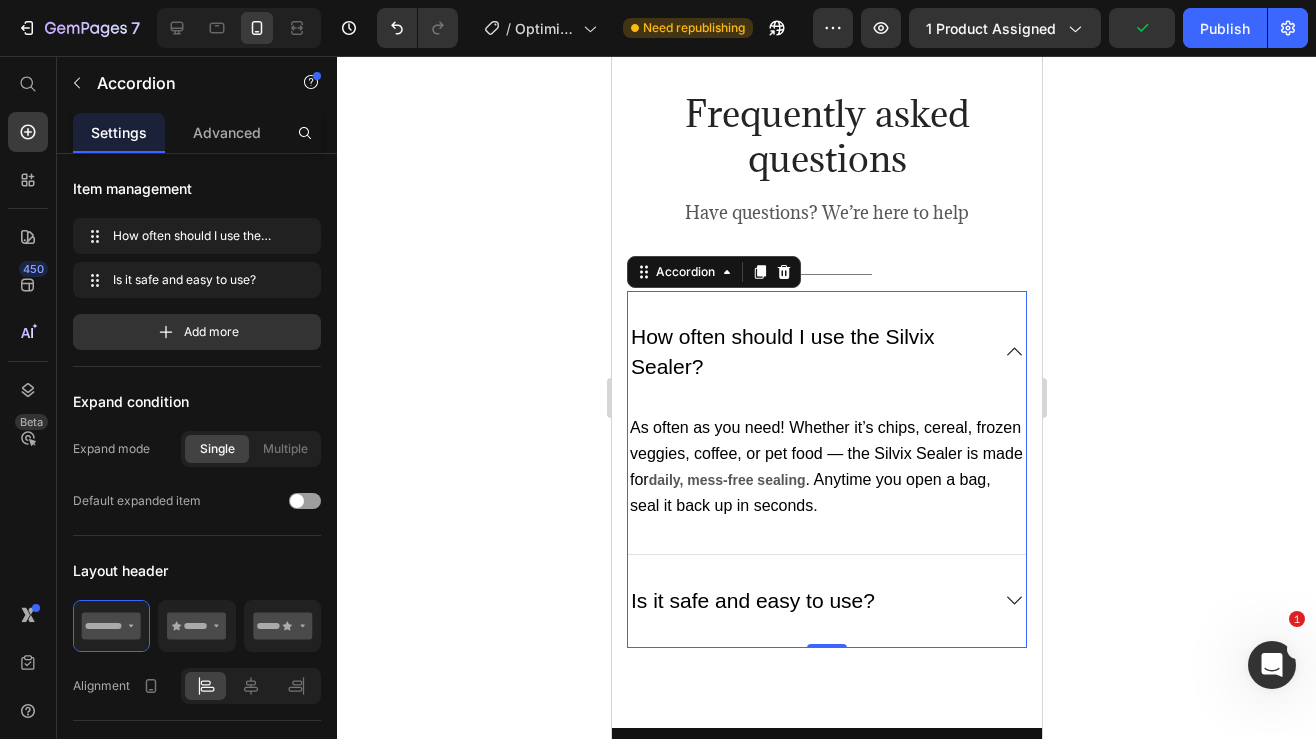 click 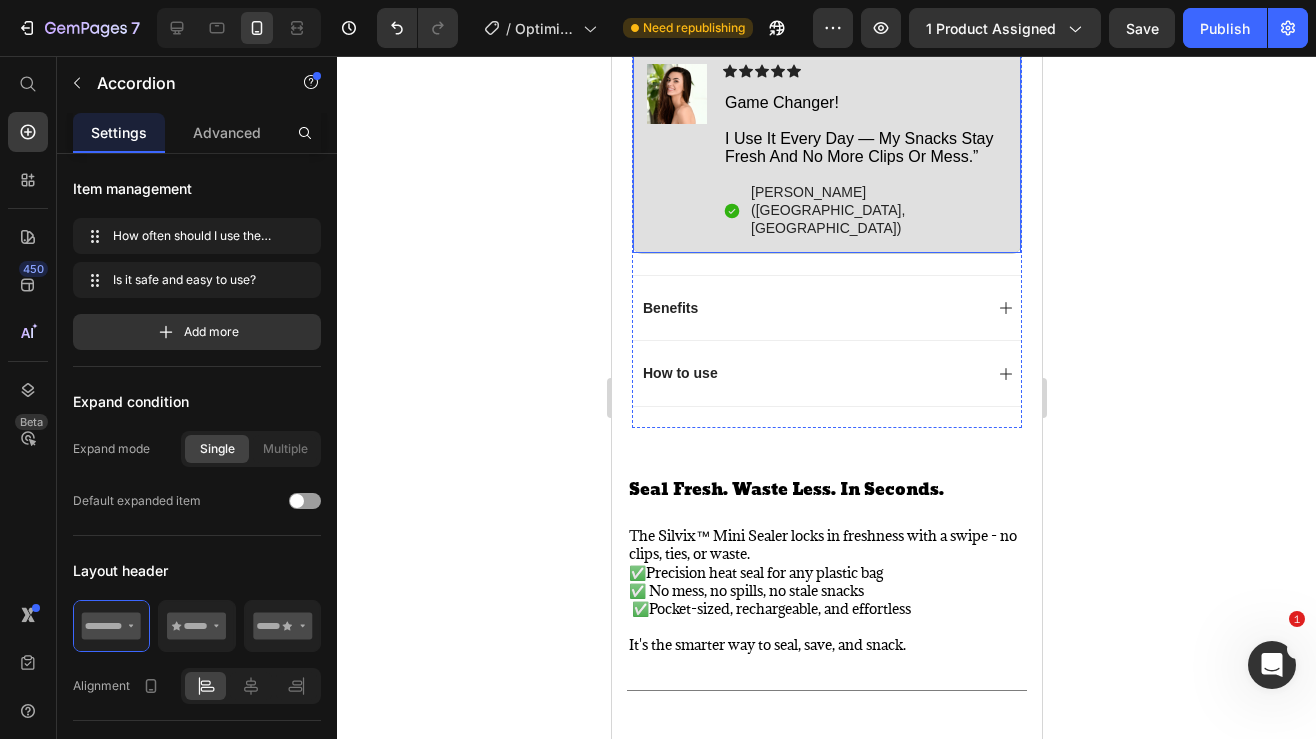 scroll, scrollTop: 1428, scrollLeft: 0, axis: vertical 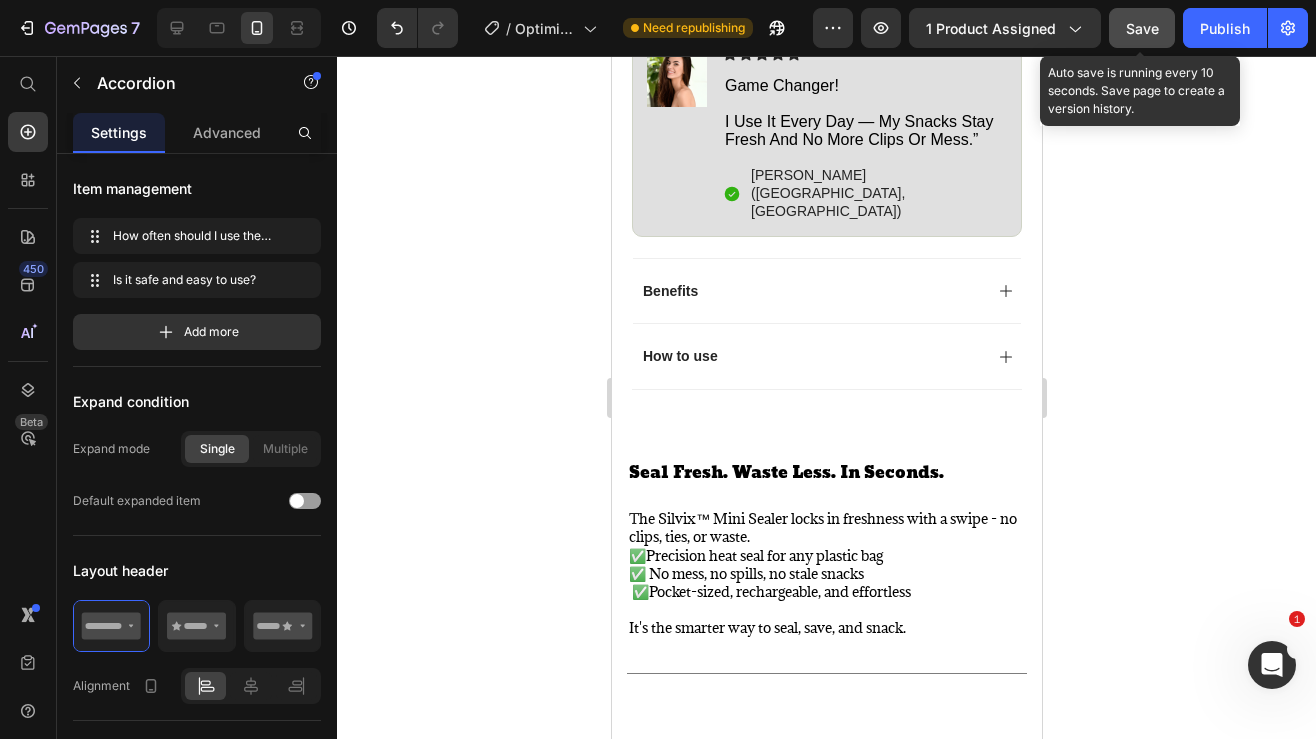 click on "Save" 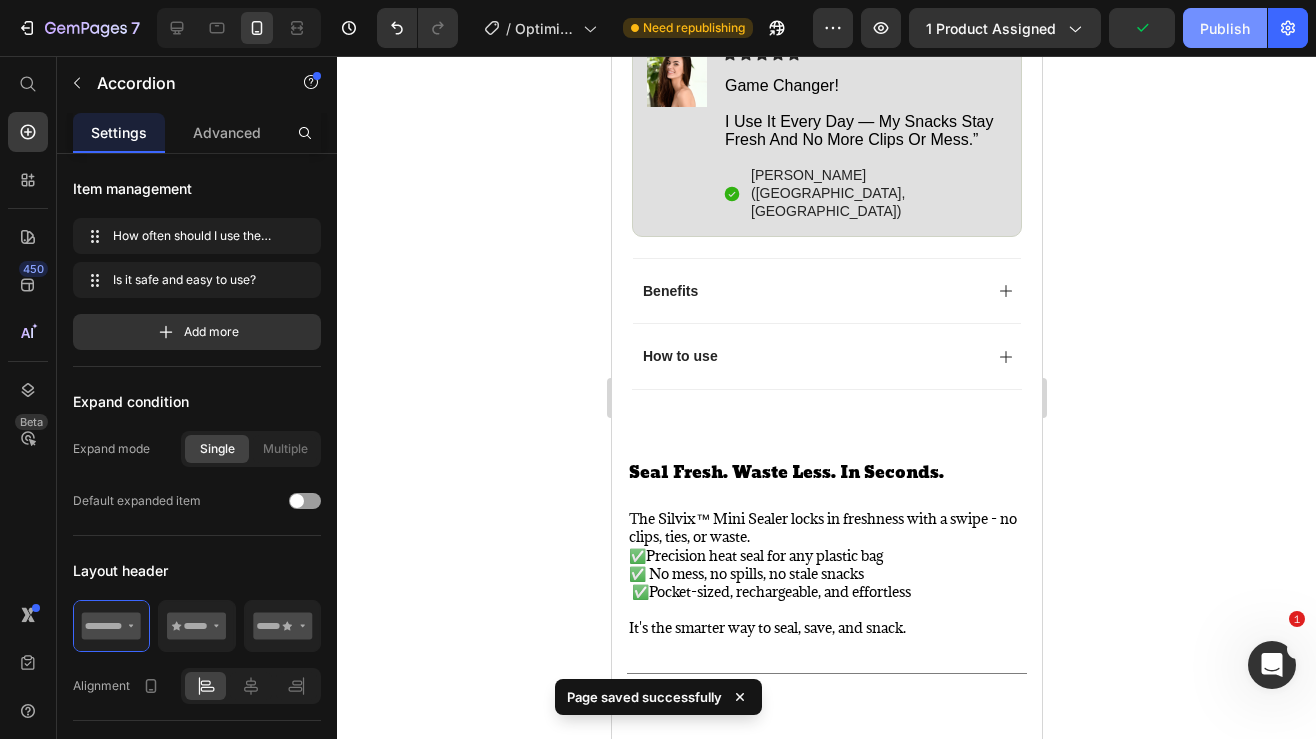 click on "Publish" at bounding box center (1225, 28) 